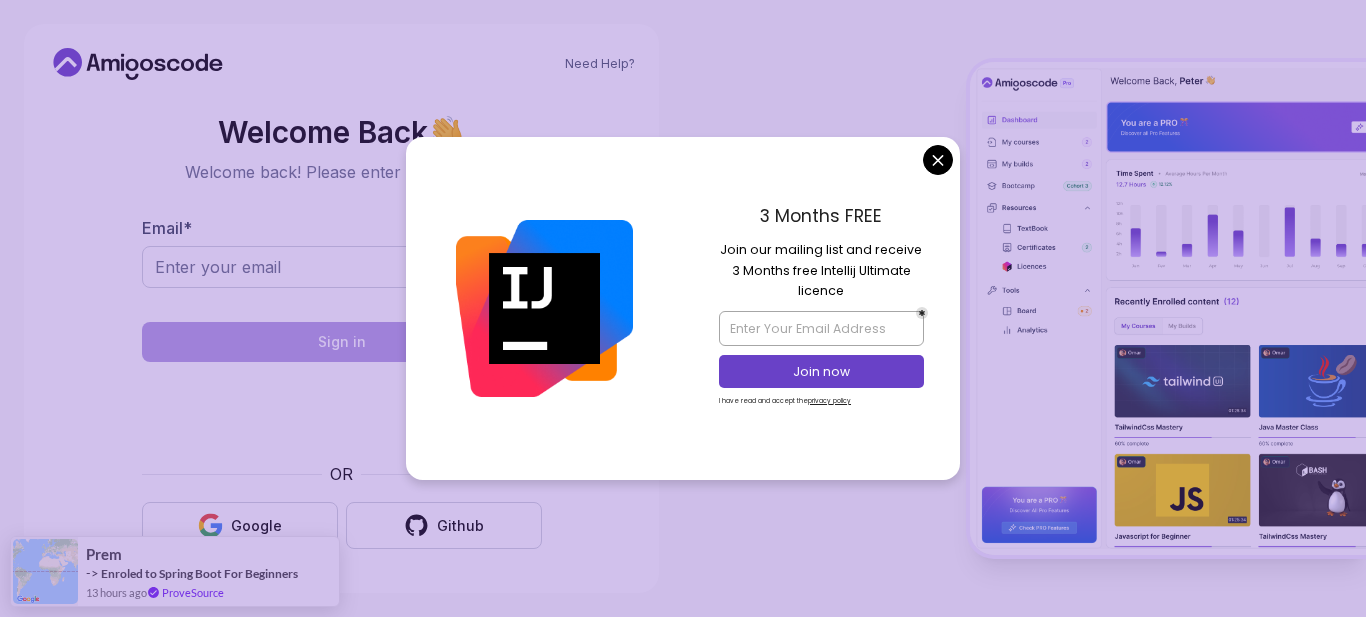 scroll, scrollTop: 0, scrollLeft: 0, axis: both 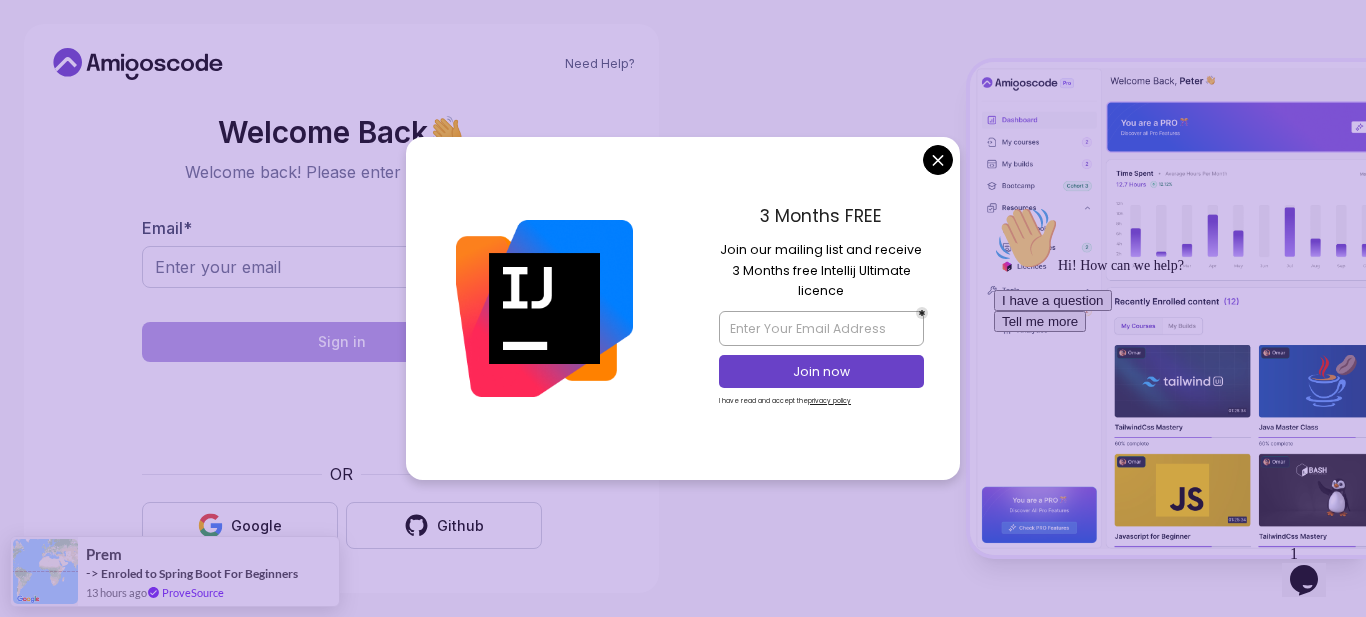 click on "Need Help? Welcome Back 👋 Welcome back! Please enter your details. Email * Sign in OR Google Github
Prem ->   Enroled to Spring Boot For Beginners 13 hours ago     ProveSource" at bounding box center [683, 308] 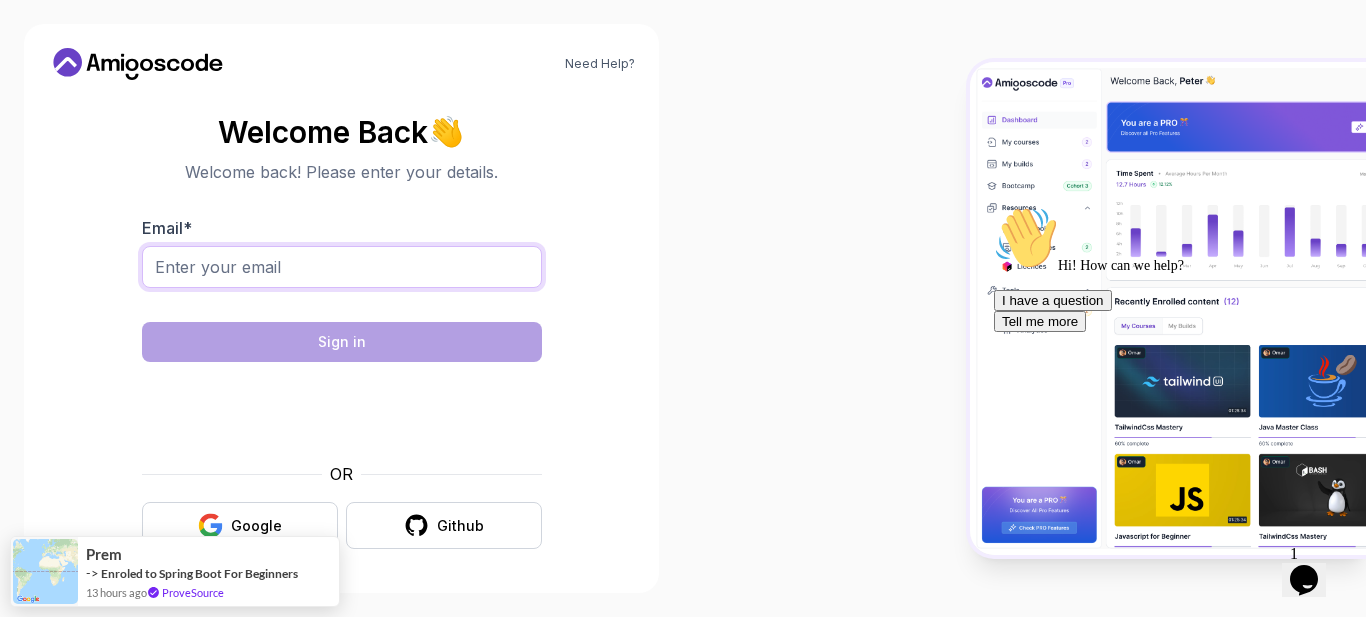 click on "Email *" at bounding box center (342, 267) 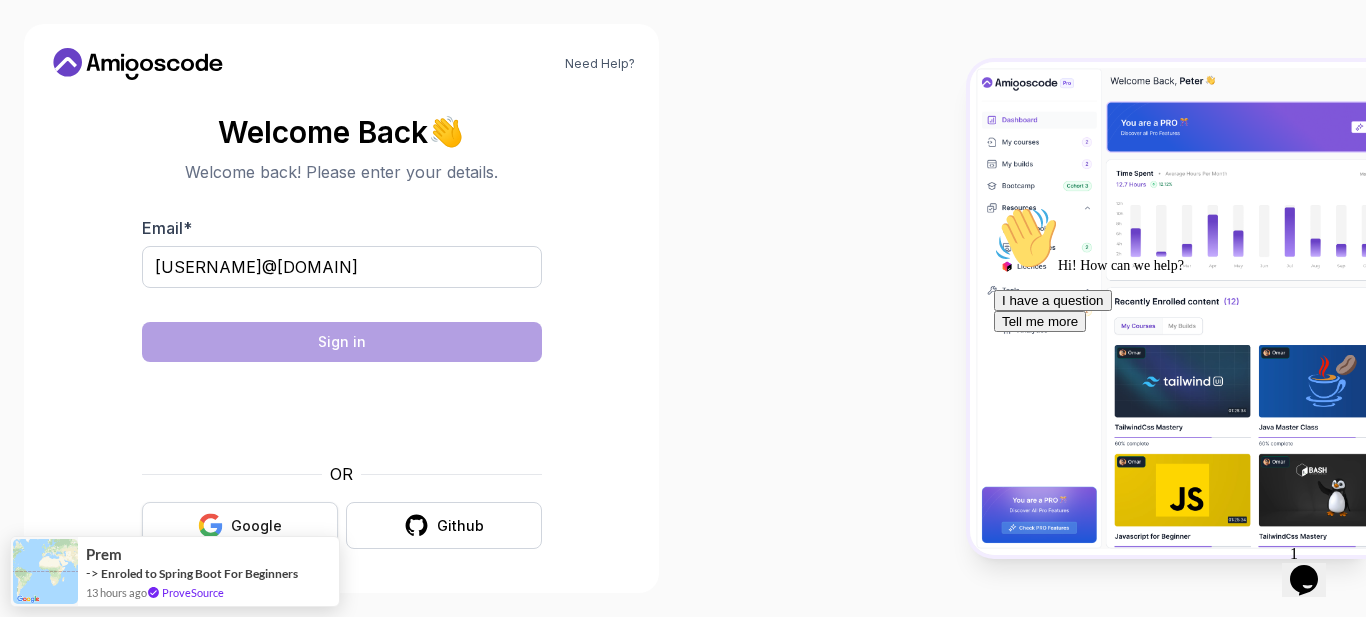 click on "Google" at bounding box center [256, 526] 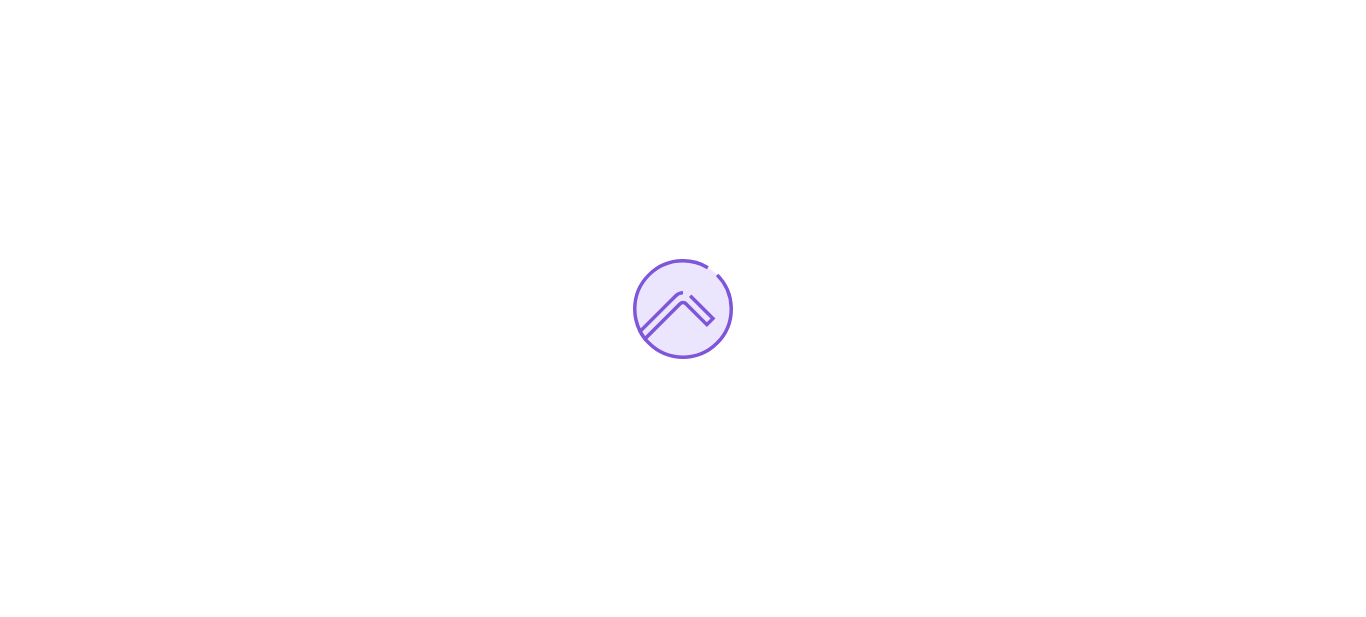 scroll, scrollTop: 0, scrollLeft: 0, axis: both 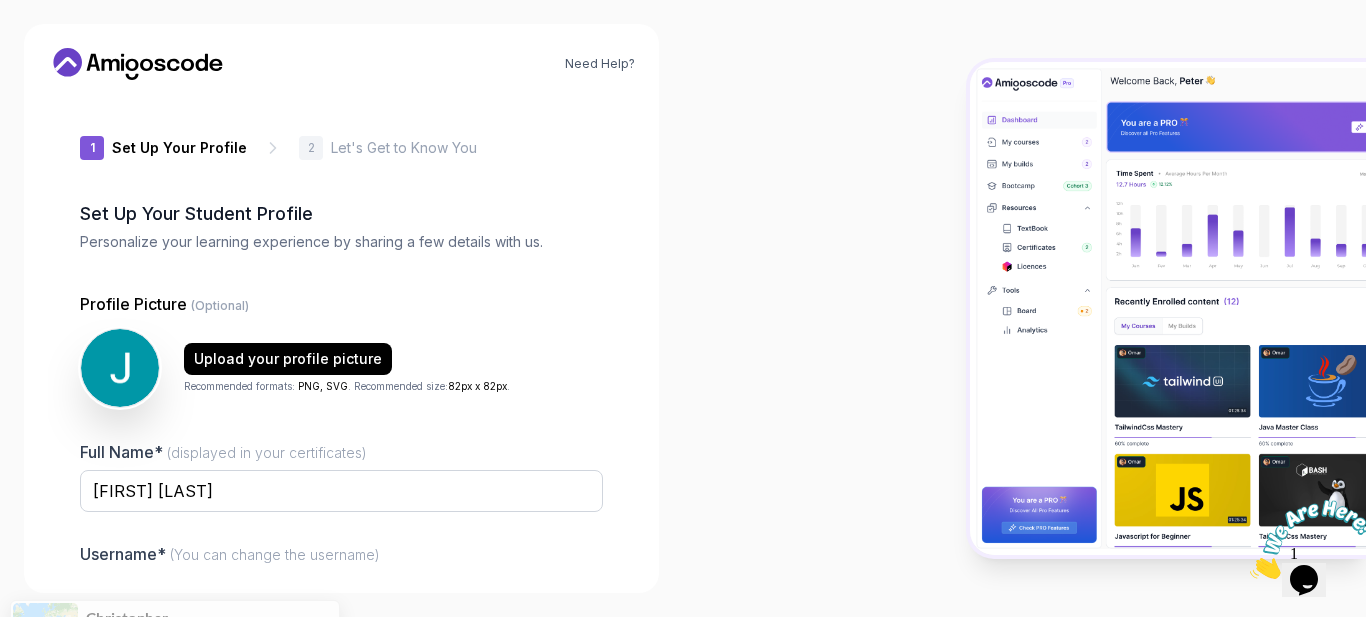 type on "gentlerabbit42a48" 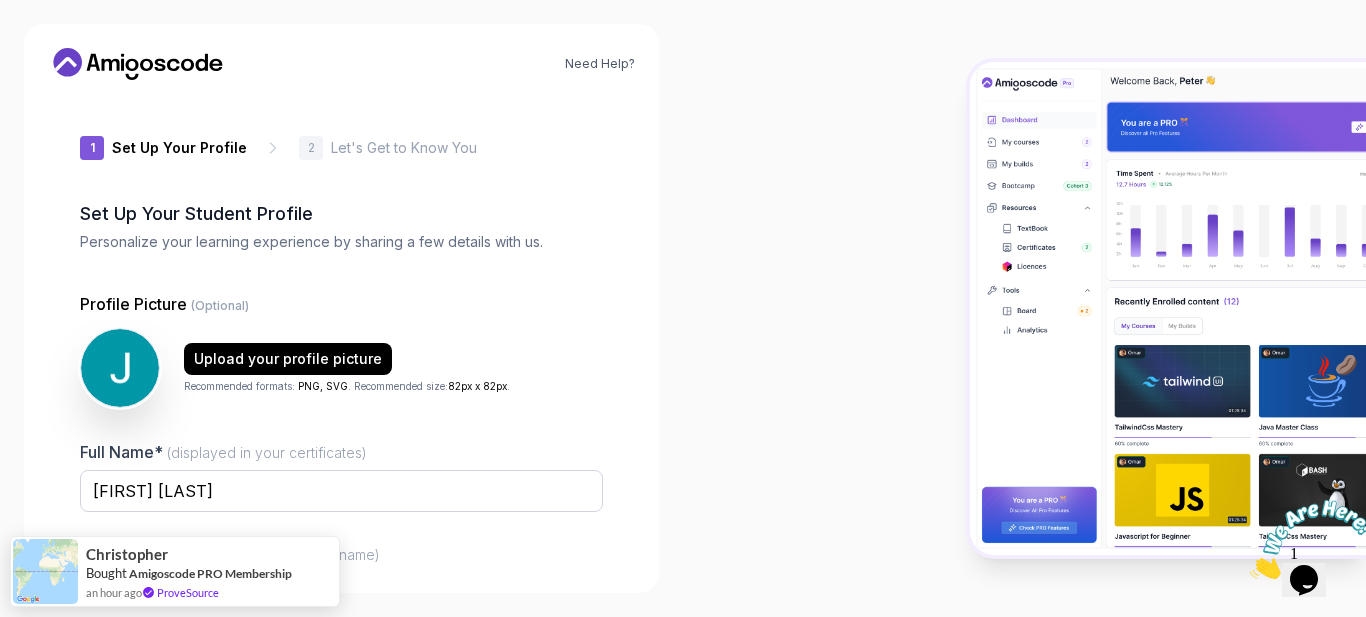 click at bounding box center [1312, 539] 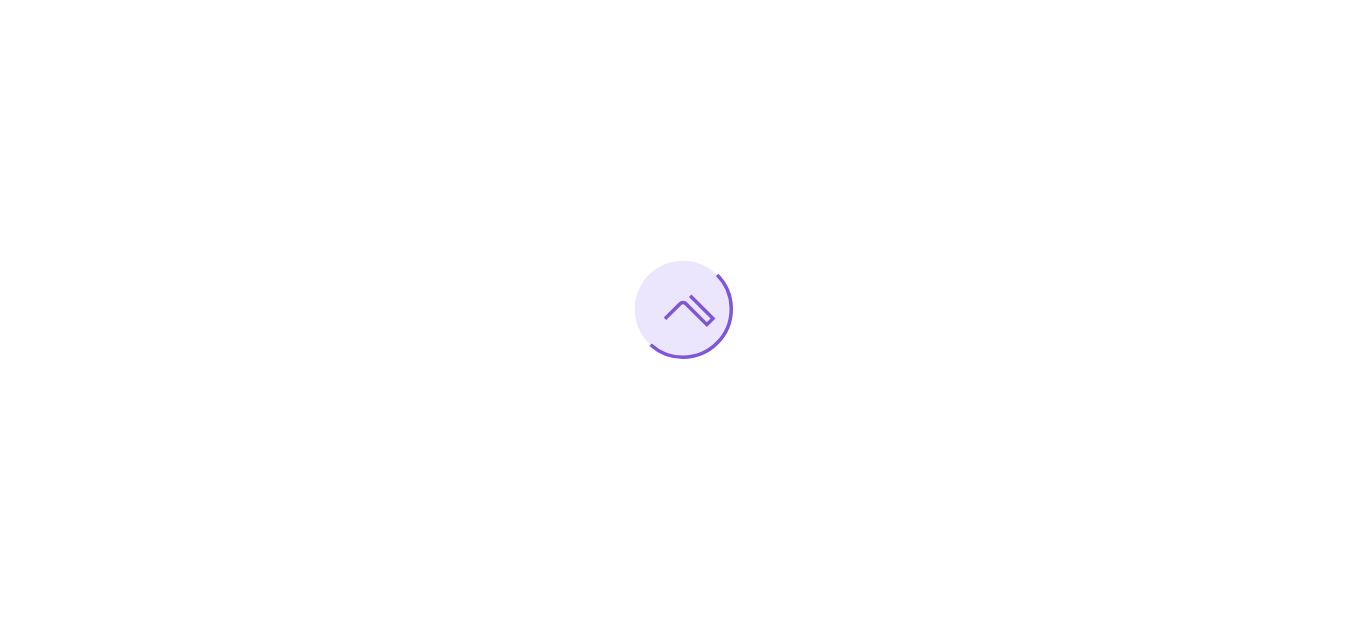 scroll, scrollTop: 0, scrollLeft: 0, axis: both 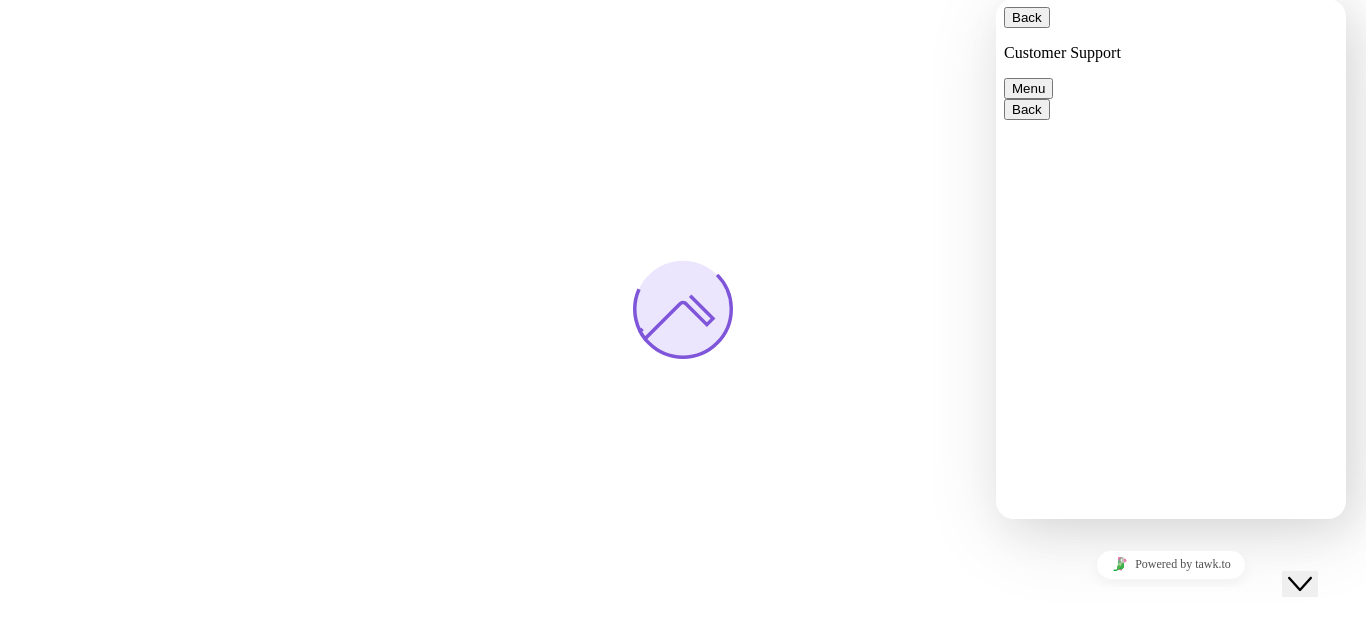 click on "Back" at bounding box center (1027, 17) 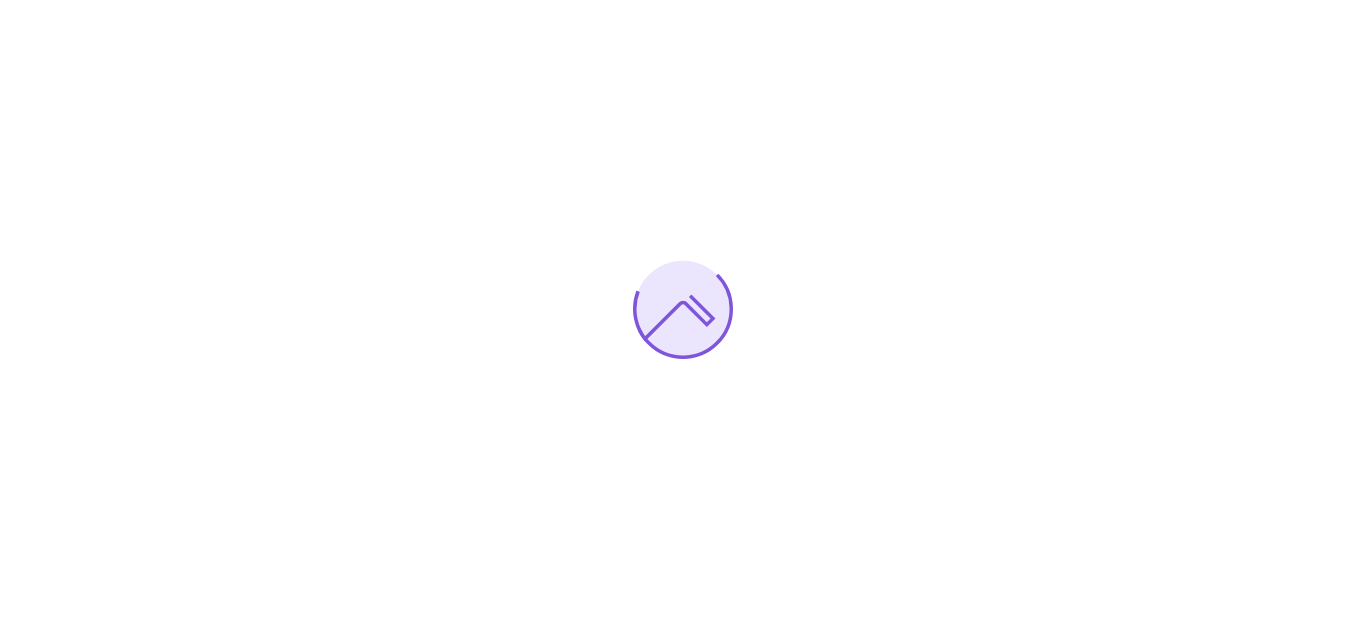 scroll, scrollTop: 0, scrollLeft: 0, axis: both 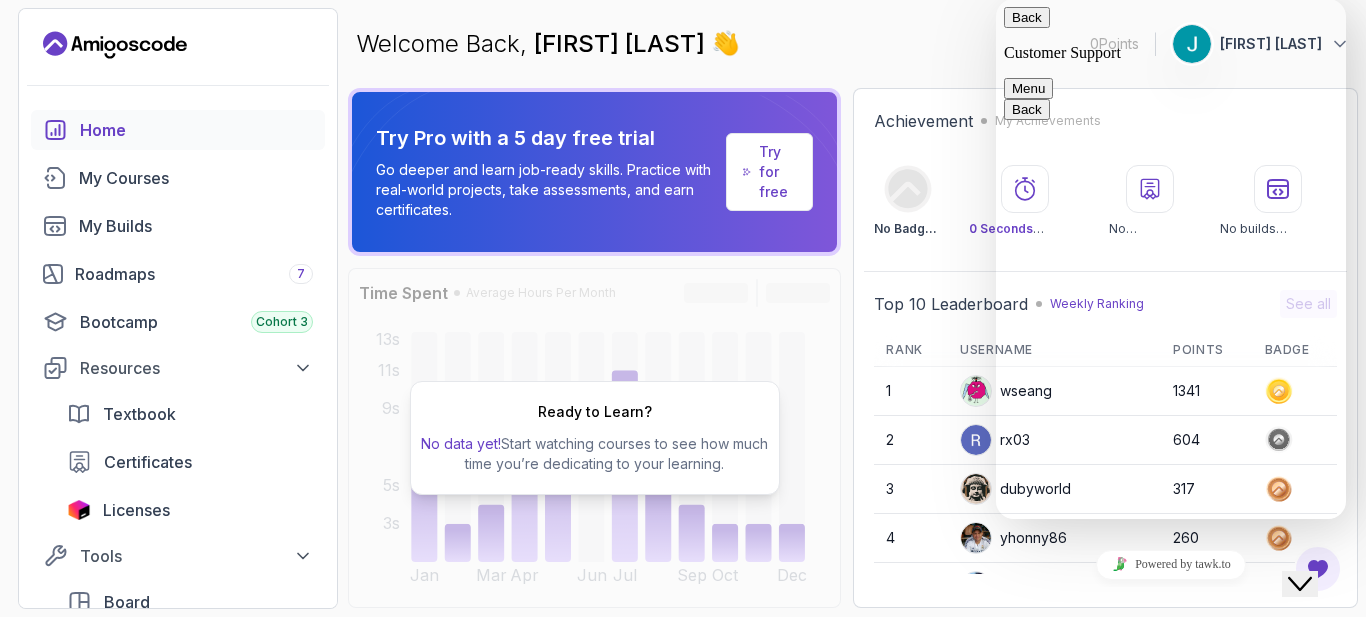 click on "Welcome Back,   Joshua Mwongela   👋 0  Points 1 Joshua Mwongela" at bounding box center [853, 44] 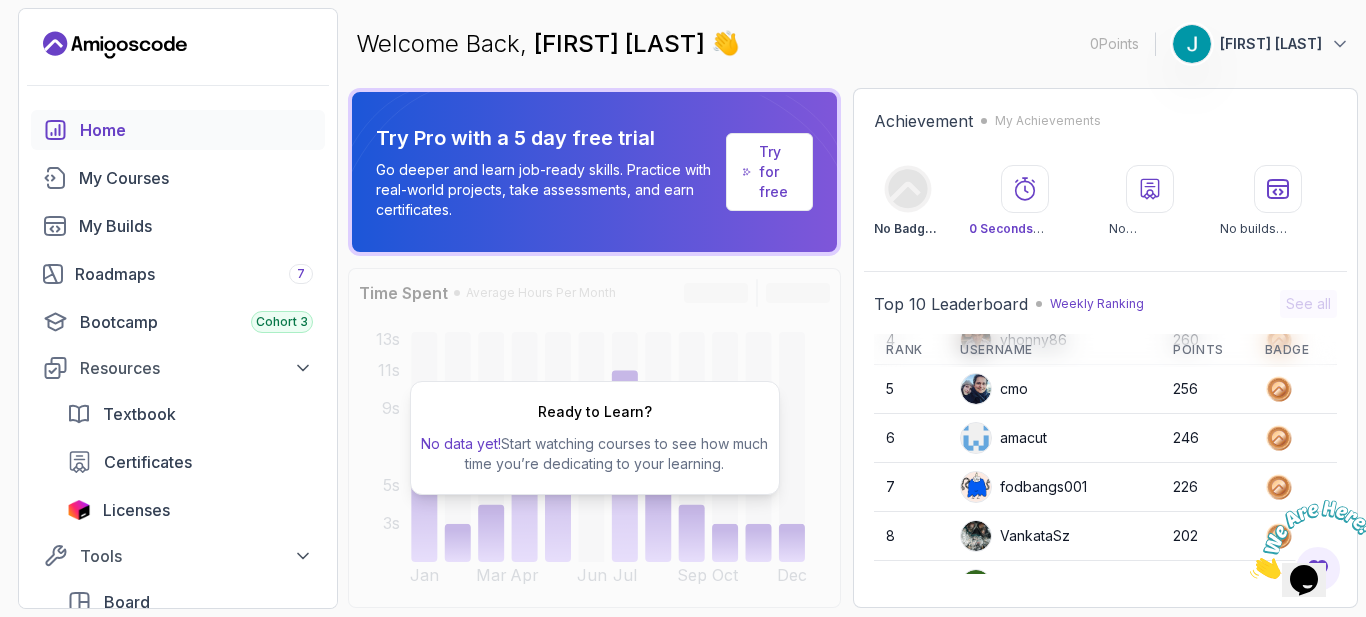 scroll, scrollTop: 200, scrollLeft: 0, axis: vertical 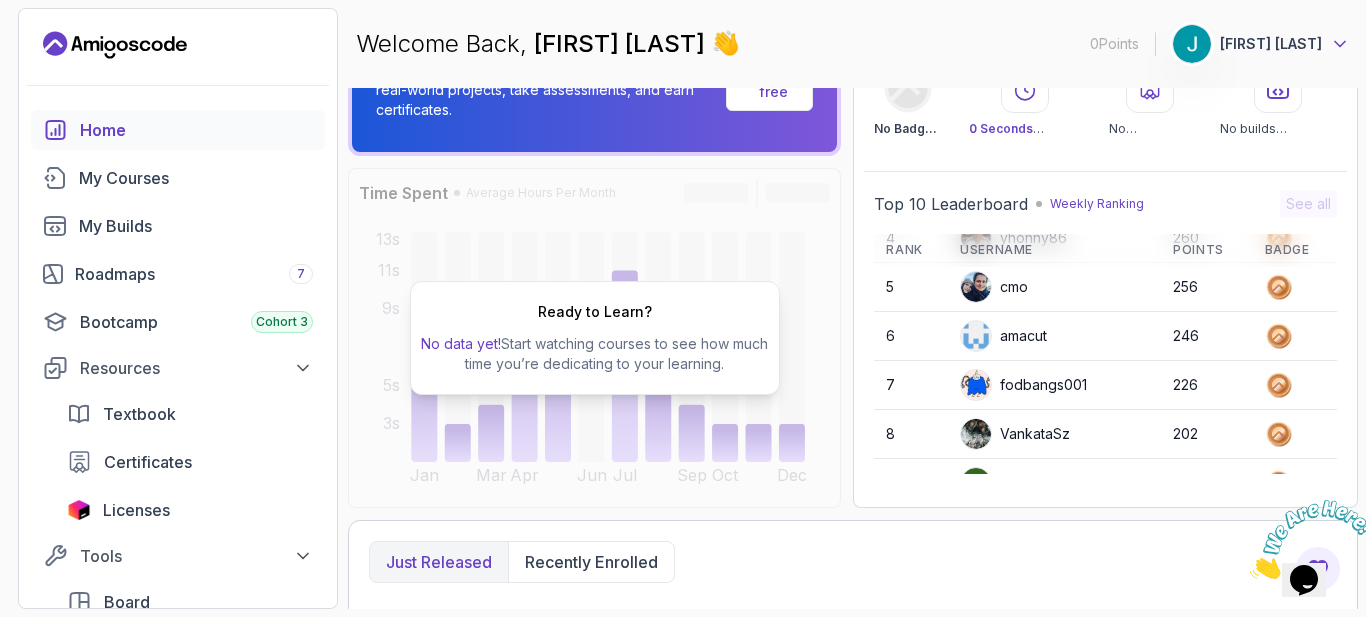 click 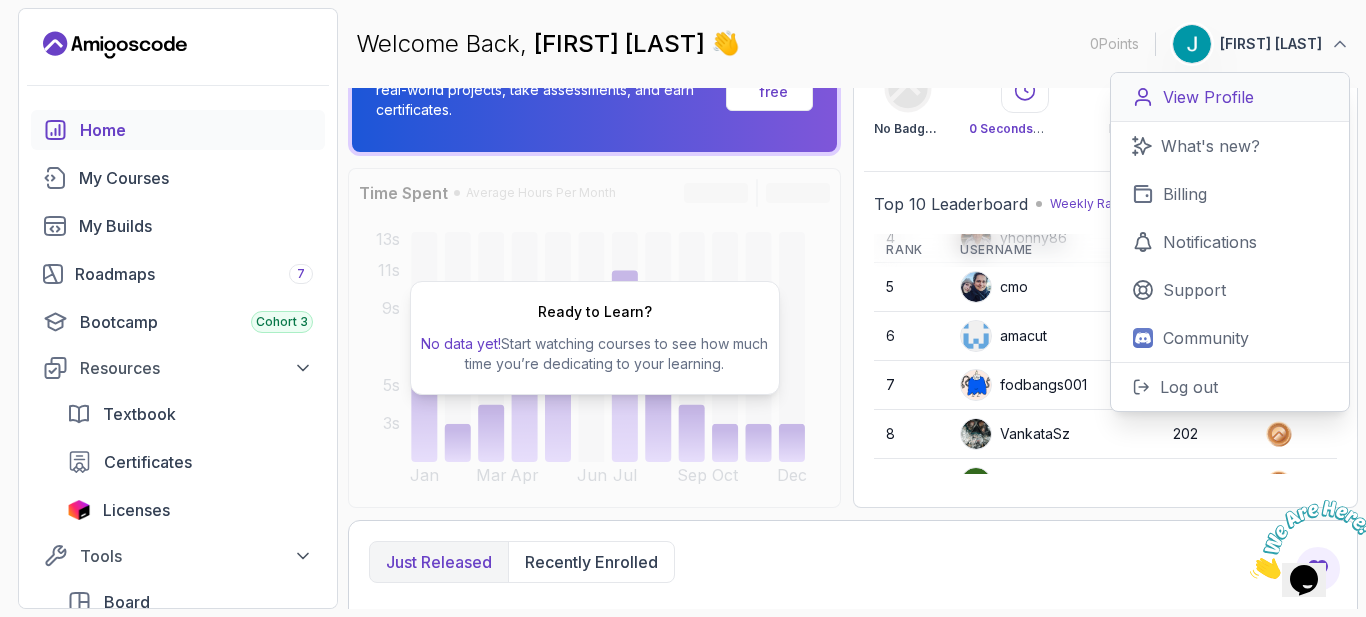 click on "View Profile" at bounding box center [1230, 97] 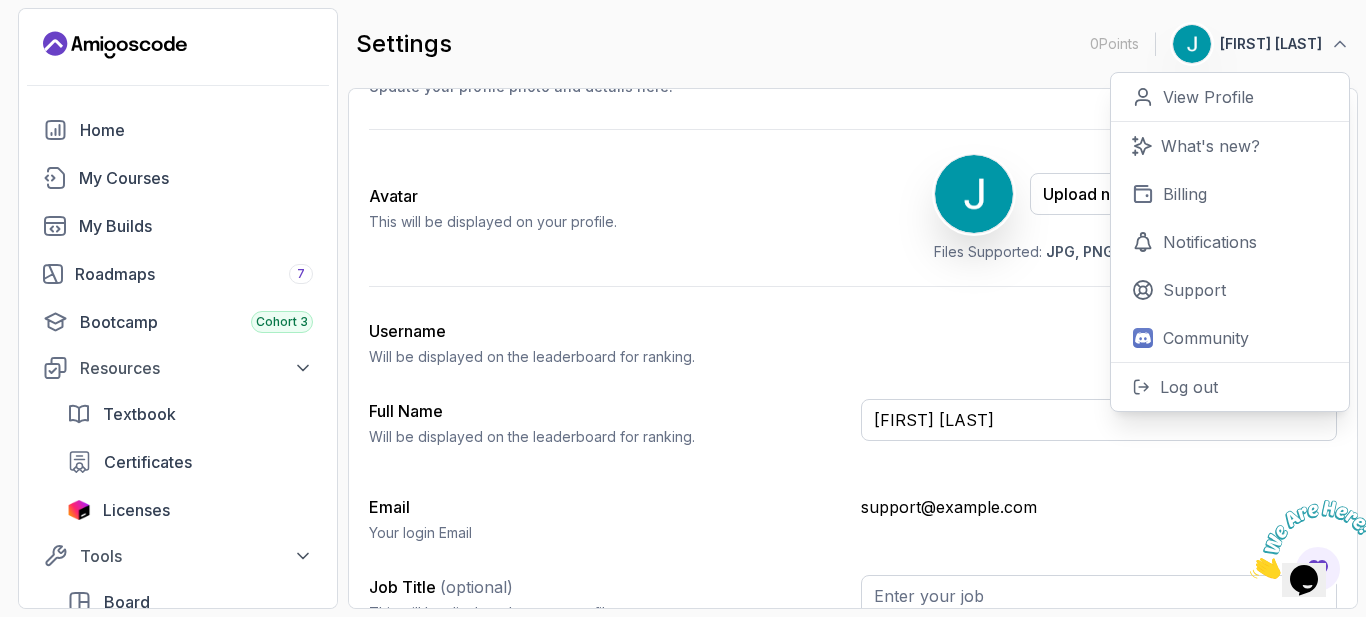 scroll, scrollTop: 193, scrollLeft: 0, axis: vertical 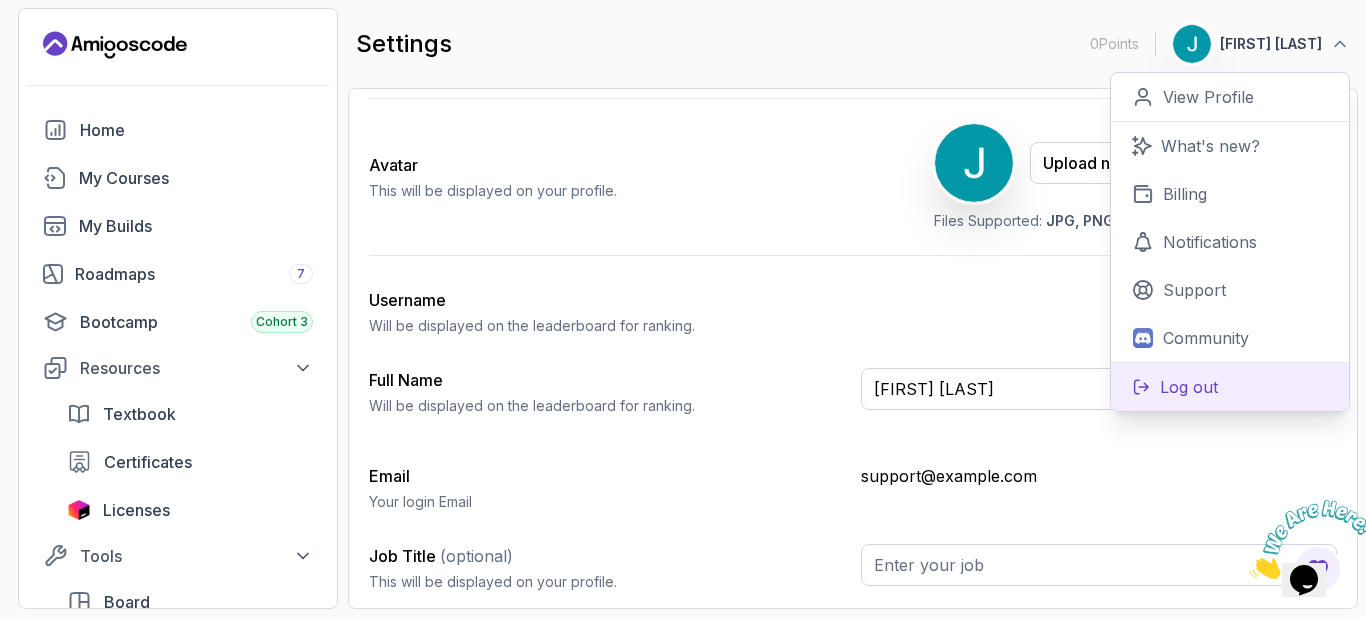 click on "Log out" at bounding box center (1230, 386) 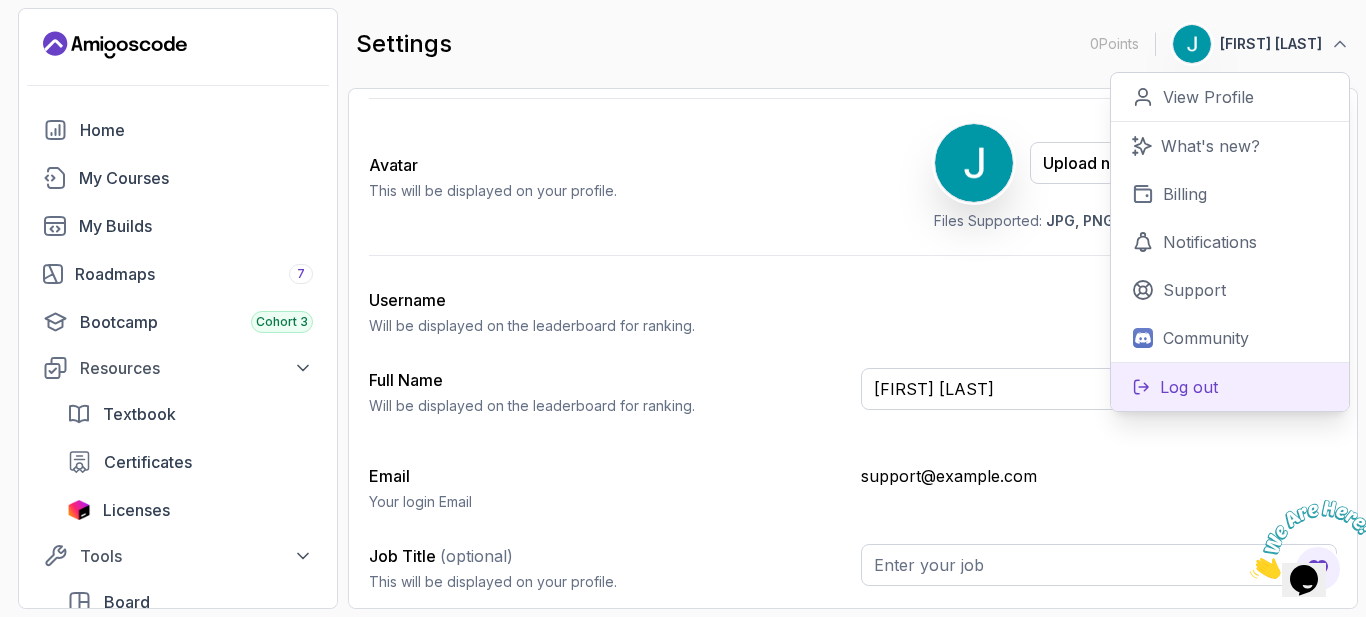click on "Log out" at bounding box center [1189, 387] 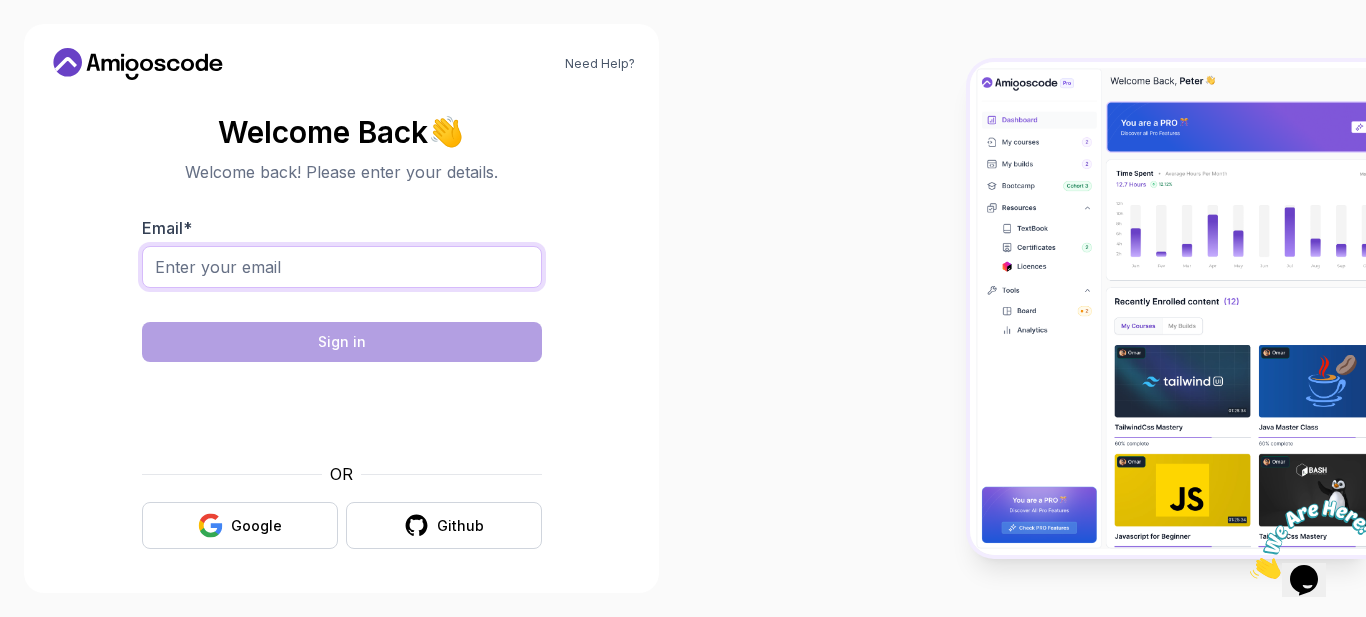 click on "Email *" at bounding box center [342, 267] 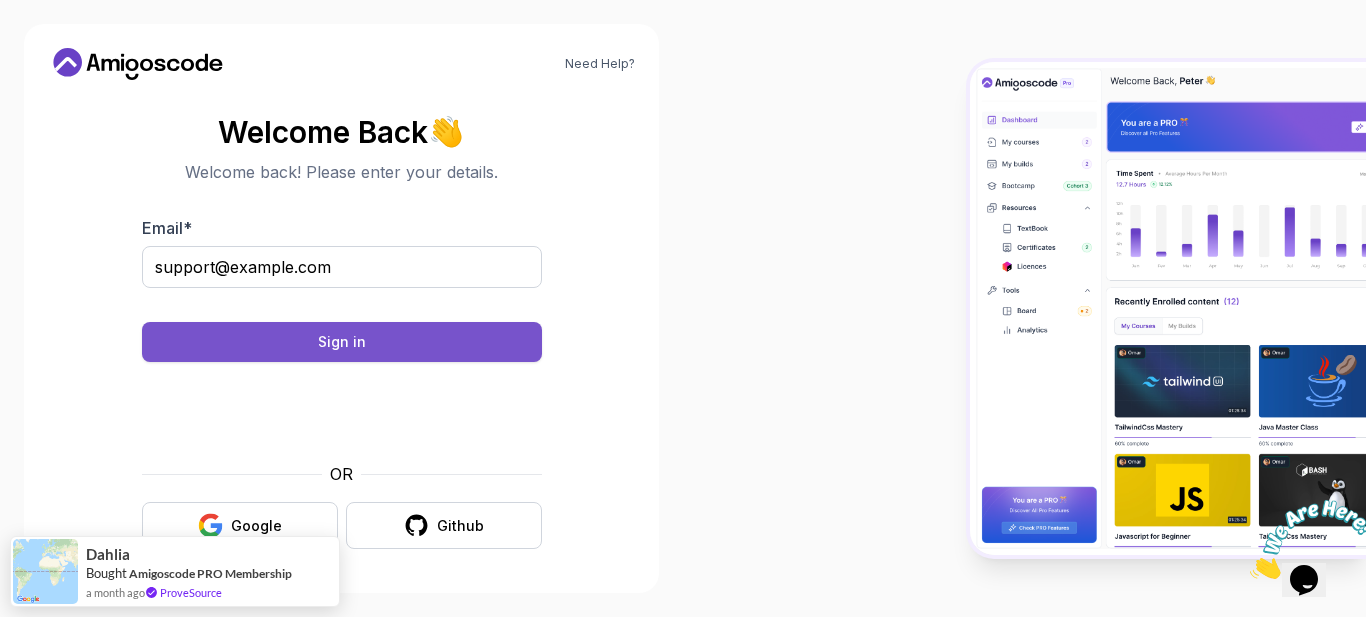 click on "Sign in" at bounding box center [342, 342] 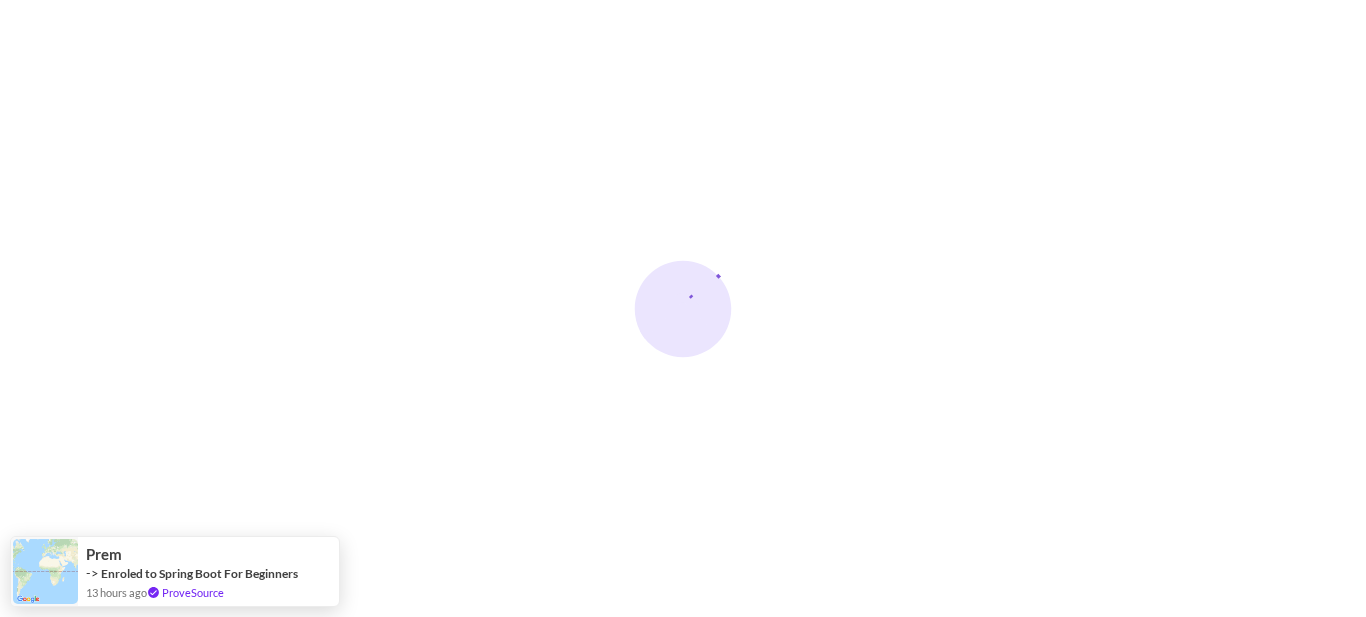 scroll, scrollTop: 0, scrollLeft: 0, axis: both 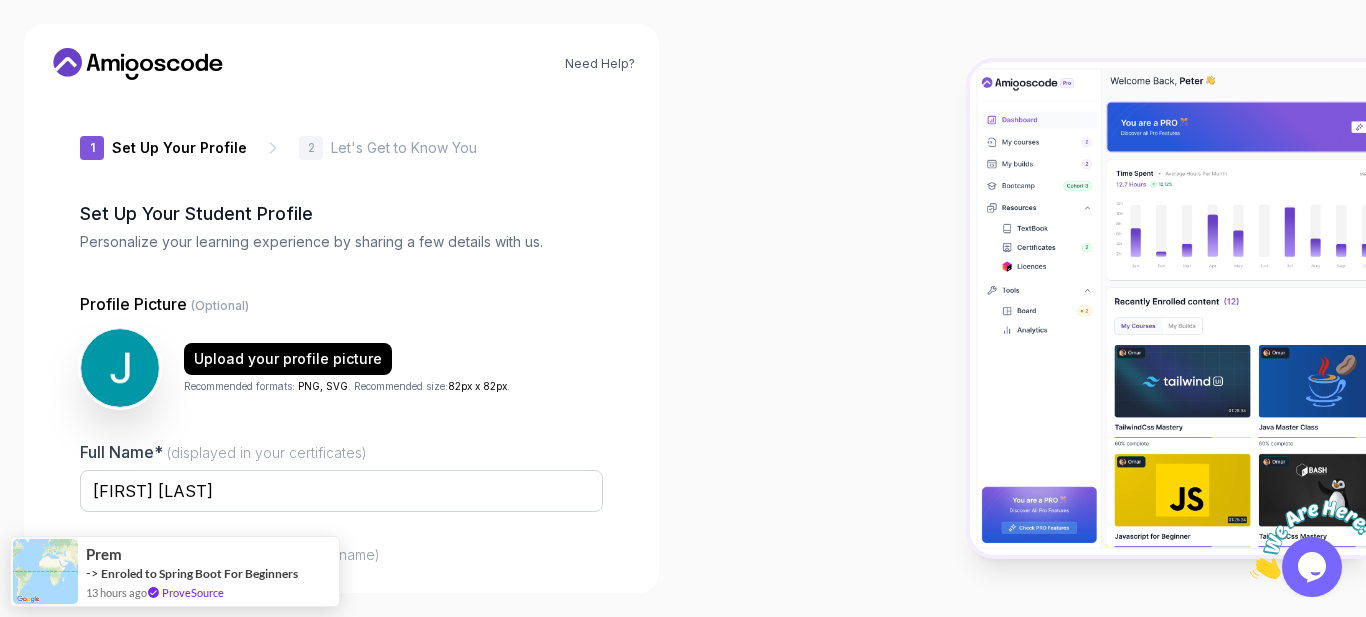type on "gentlerhino55f6b" 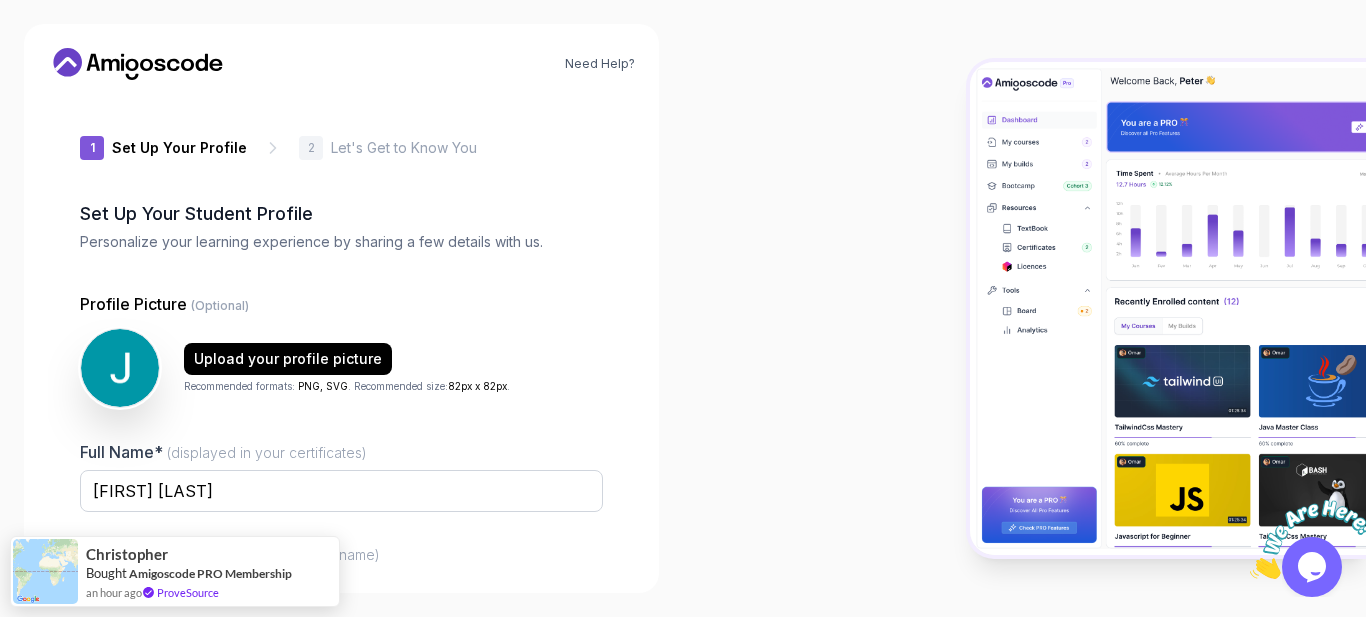 scroll, scrollTop: 217, scrollLeft: 0, axis: vertical 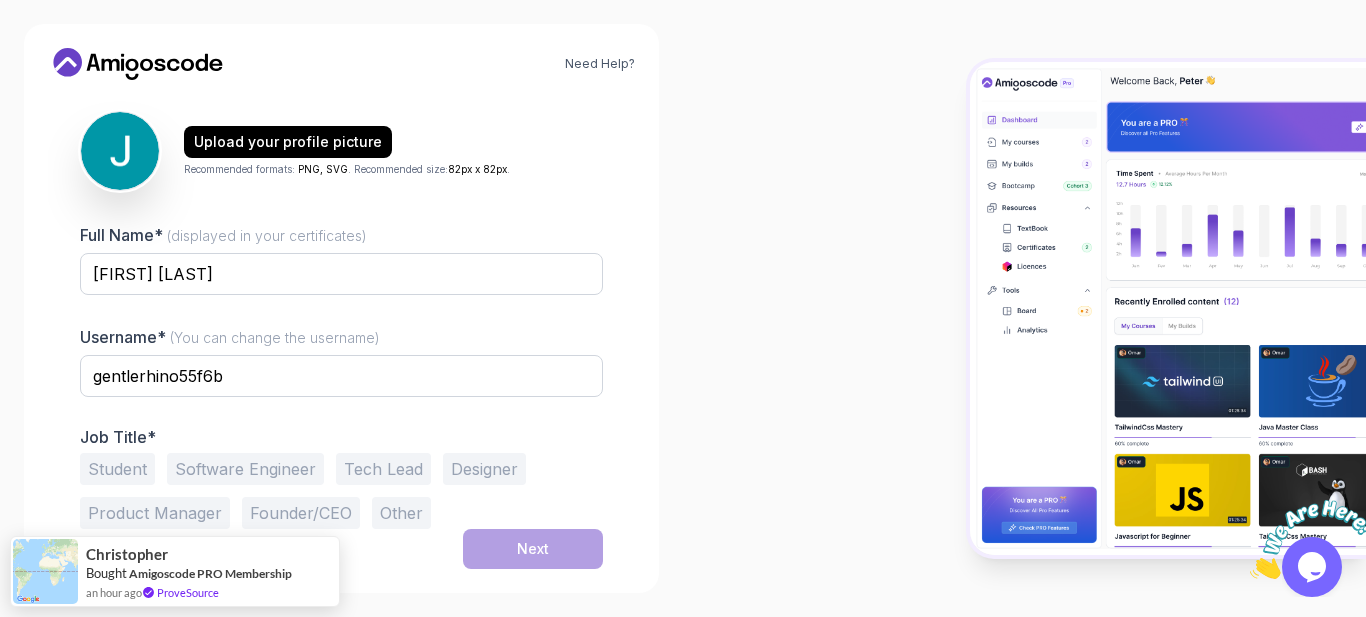 click on "Full Name*   (displayed in your certificates) [FIRST] [LAST]" at bounding box center (341, 270) 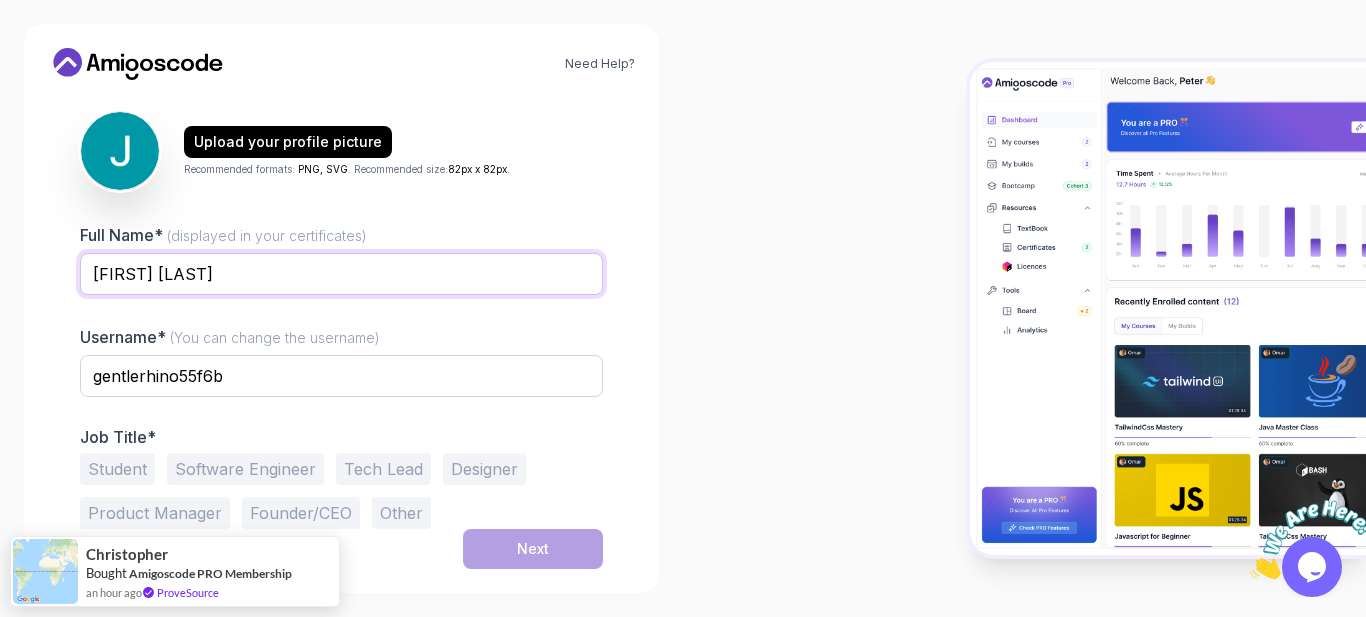 click on "[FIRST] [LAST]" at bounding box center [341, 274] 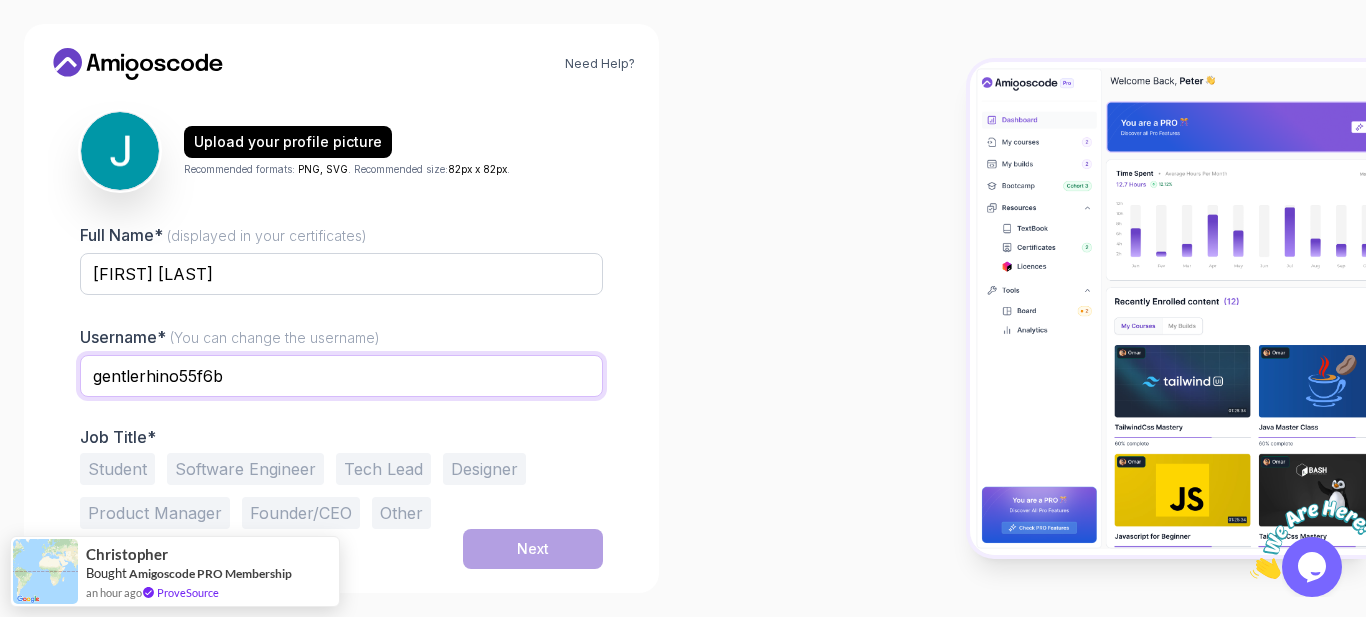 click on "gentlerhino55f6b" at bounding box center [341, 376] 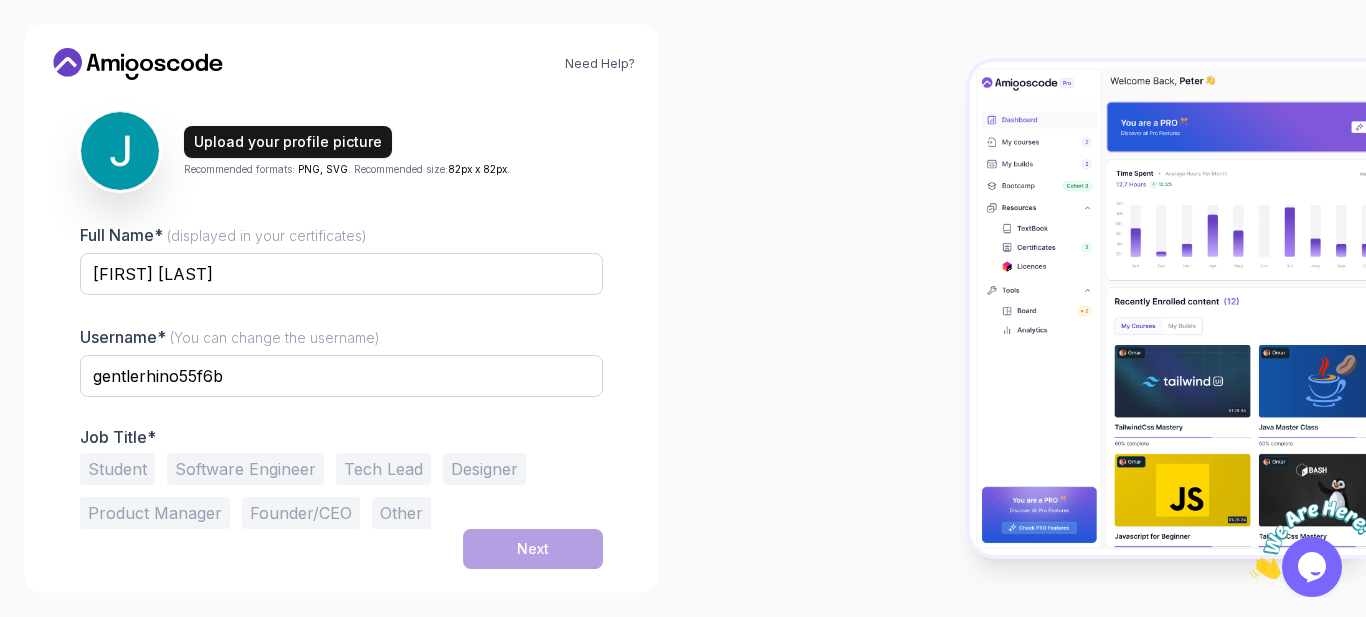 click on "Upload your profile picture" at bounding box center (288, 142) 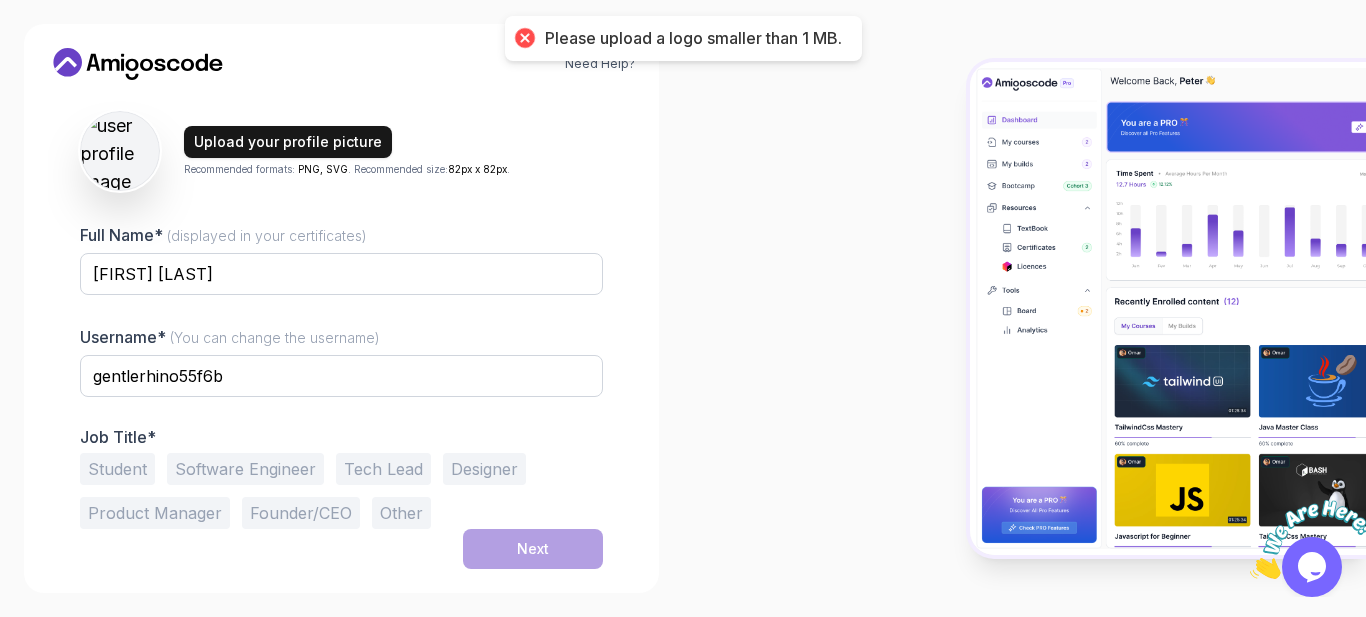 click on "Upload your profile picture" at bounding box center [288, 142] 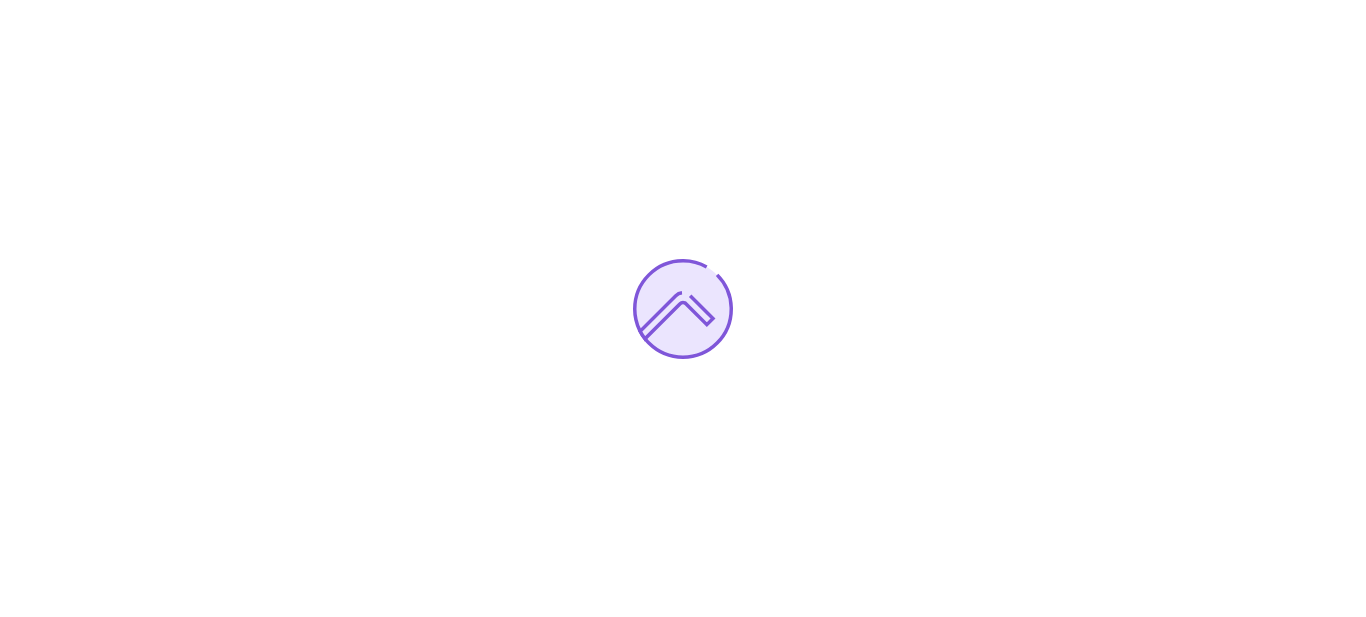 scroll, scrollTop: 0, scrollLeft: 0, axis: both 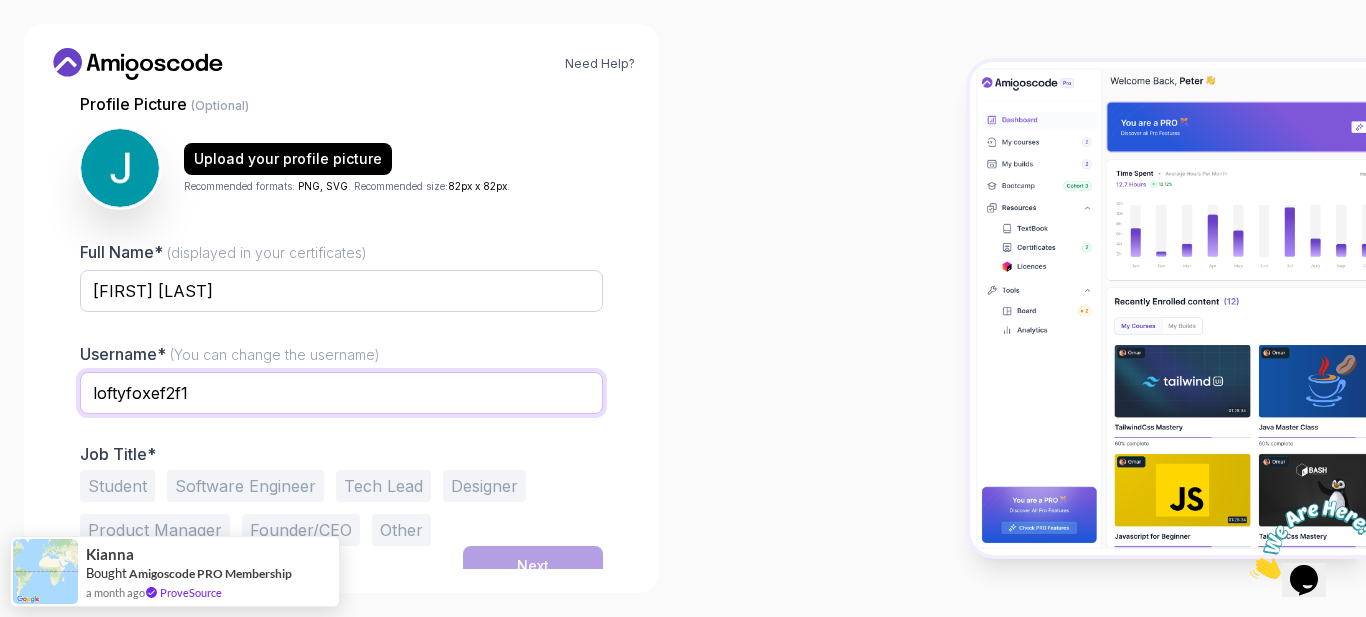 click on "loftyfoxef2f1" at bounding box center (341, 393) 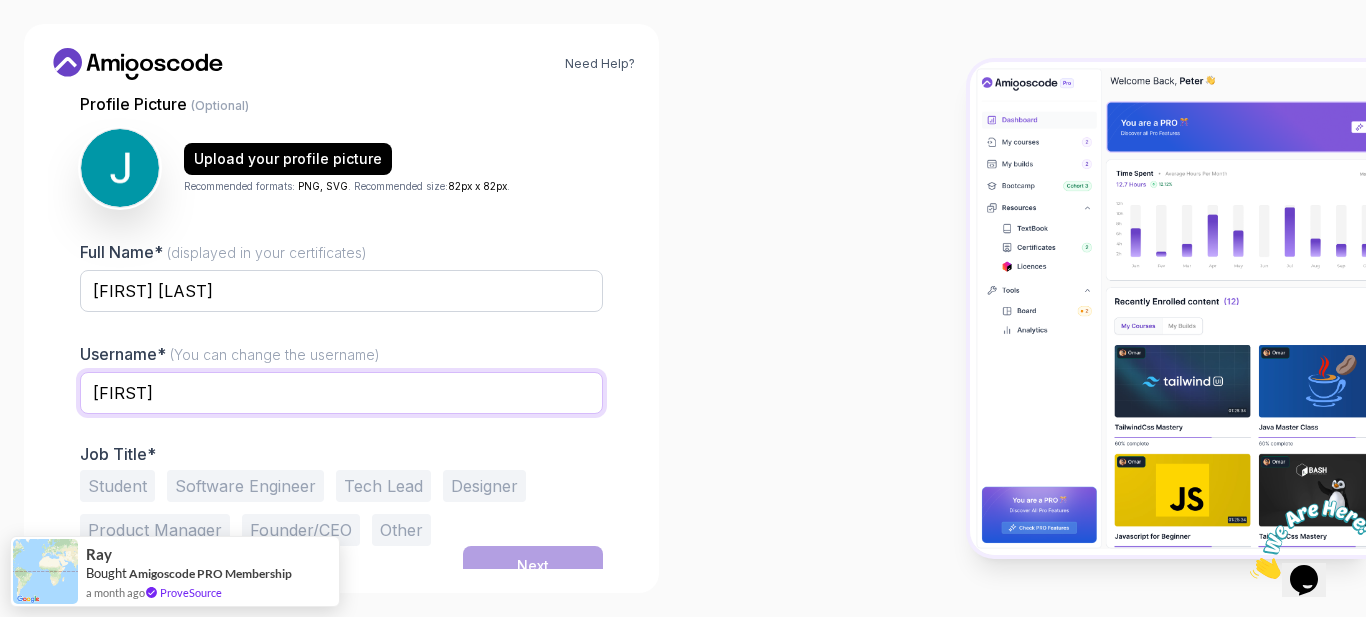 type on "[FIRST]_[LAST]" 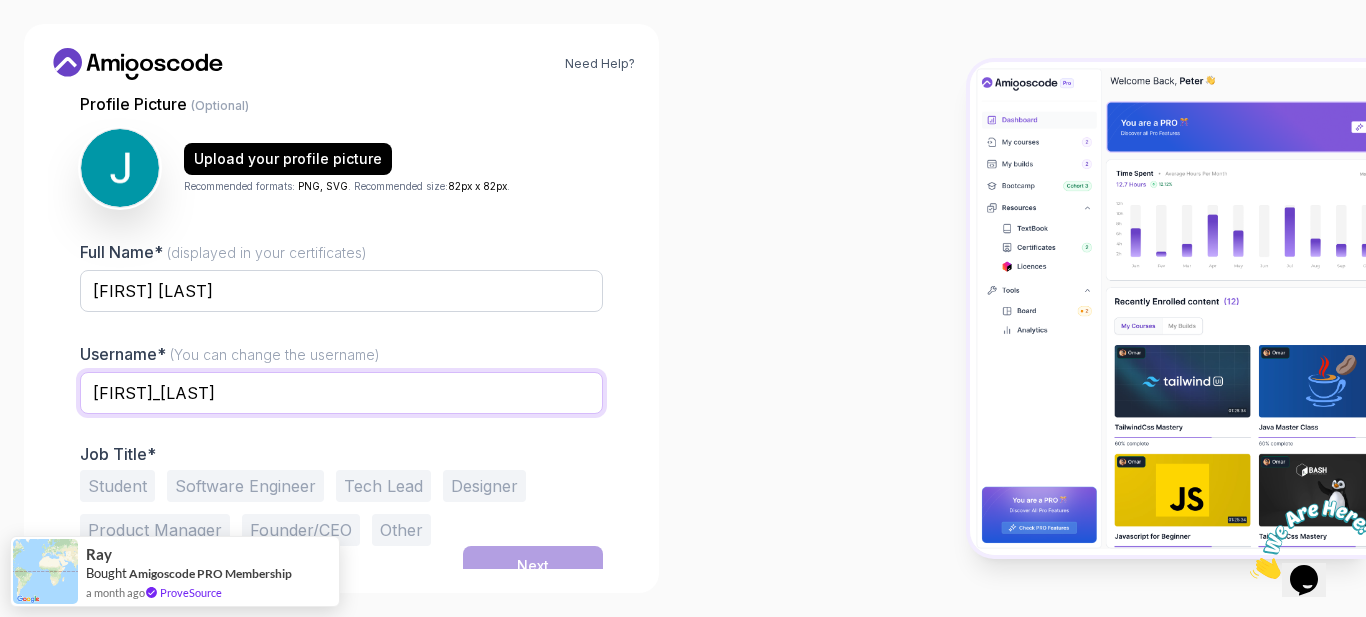 scroll, scrollTop: 217, scrollLeft: 0, axis: vertical 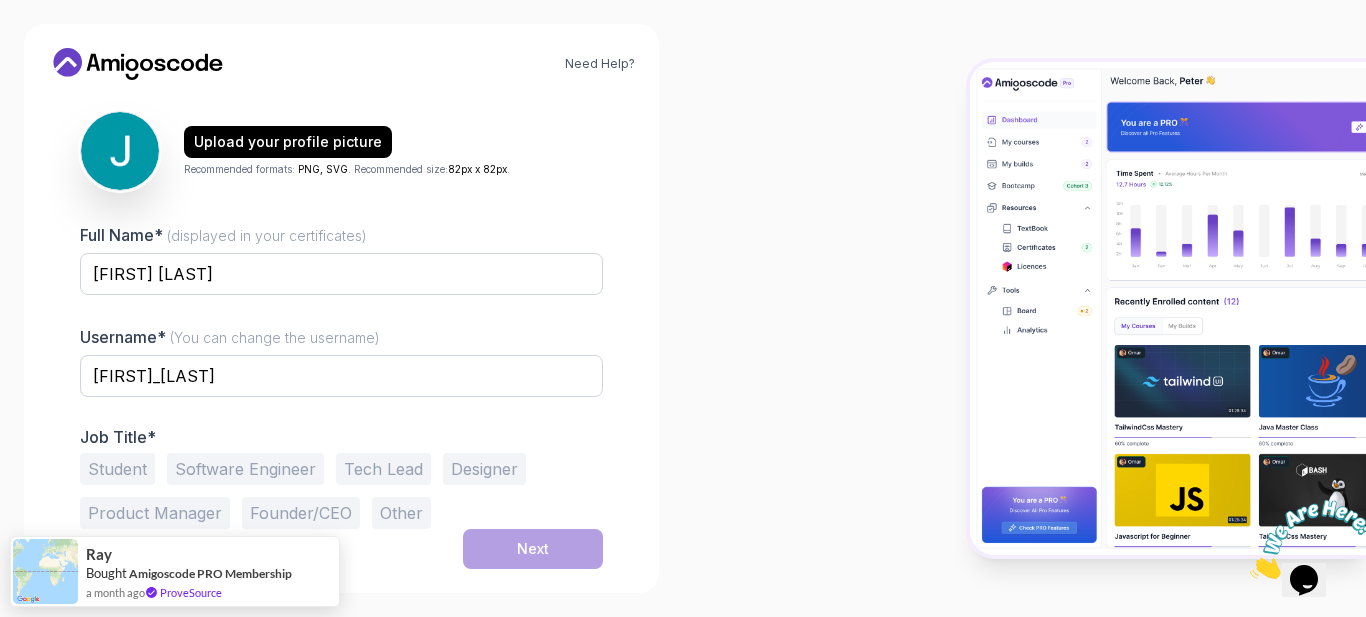 click on "Student" at bounding box center [117, 469] 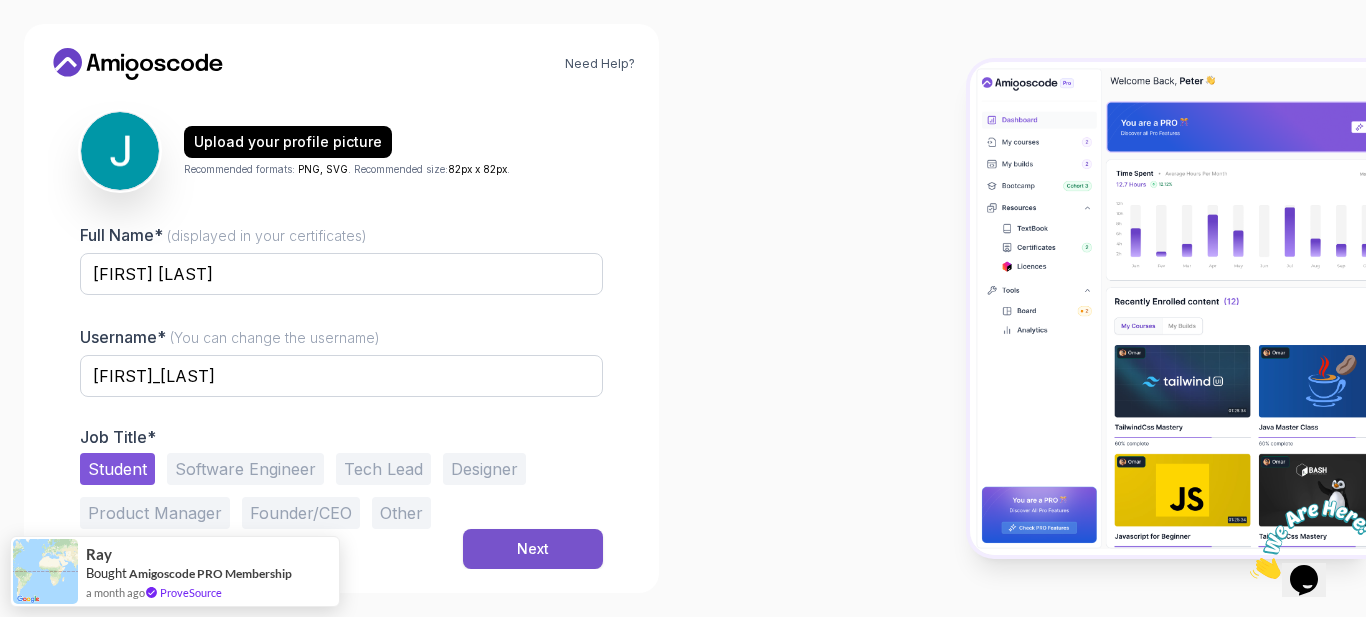 click on "Next" at bounding box center (533, 549) 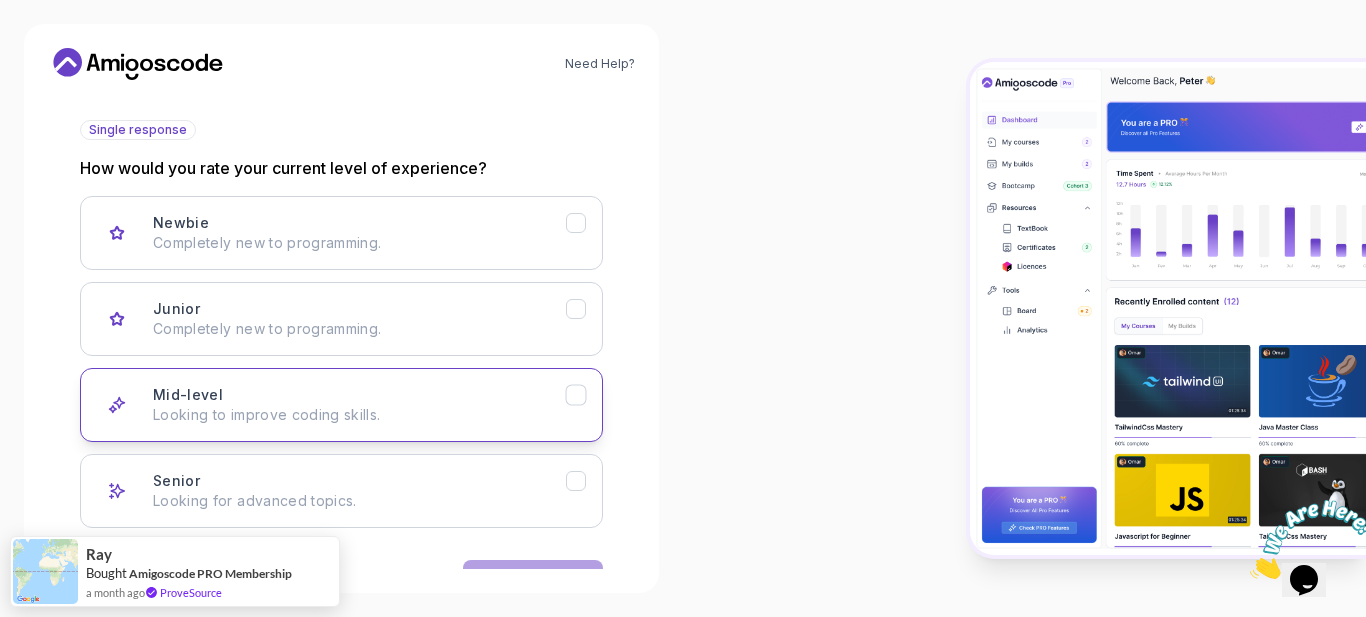 click on "Mid-level Looking to improve coding skills." at bounding box center (359, 405) 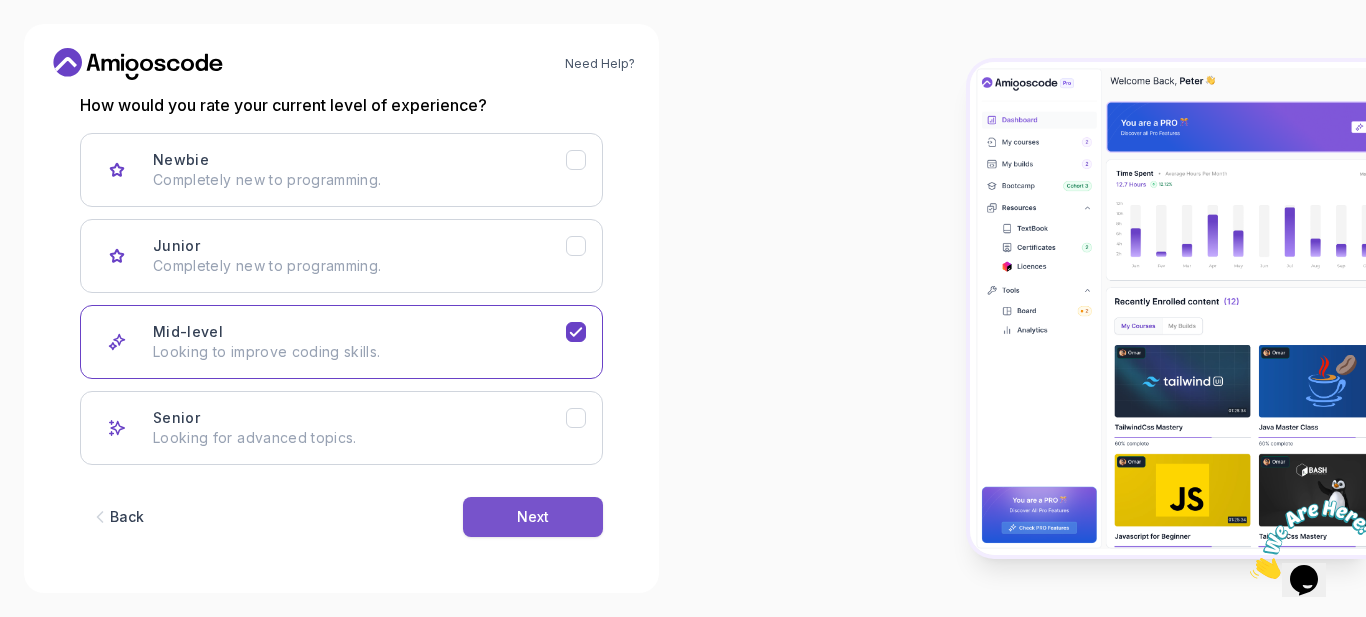 click on "Next" at bounding box center [533, 517] 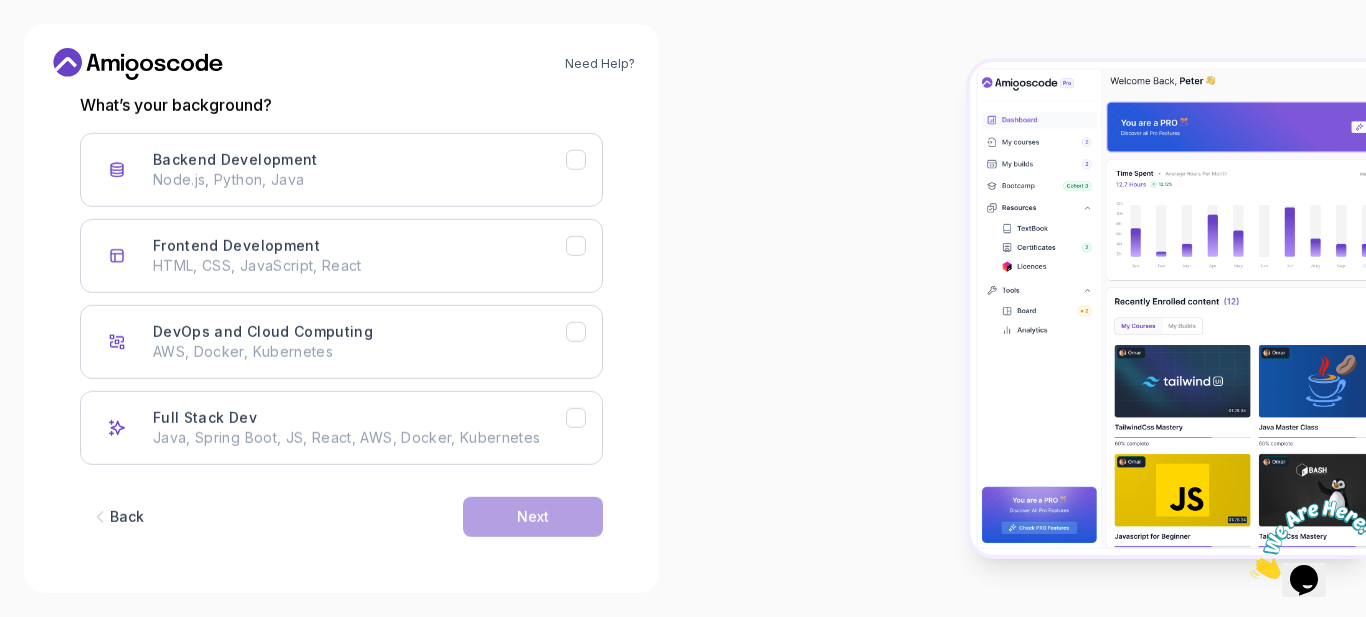 scroll, scrollTop: 280, scrollLeft: 0, axis: vertical 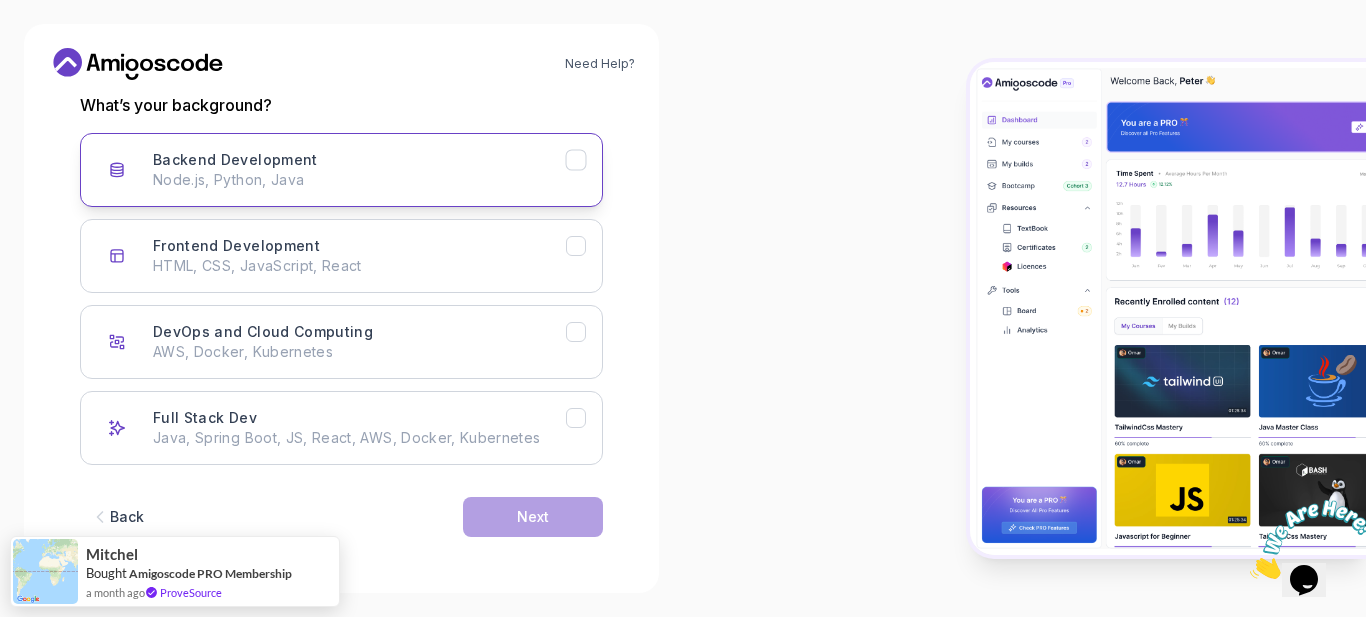 click on "Backend Development" at bounding box center (235, 160) 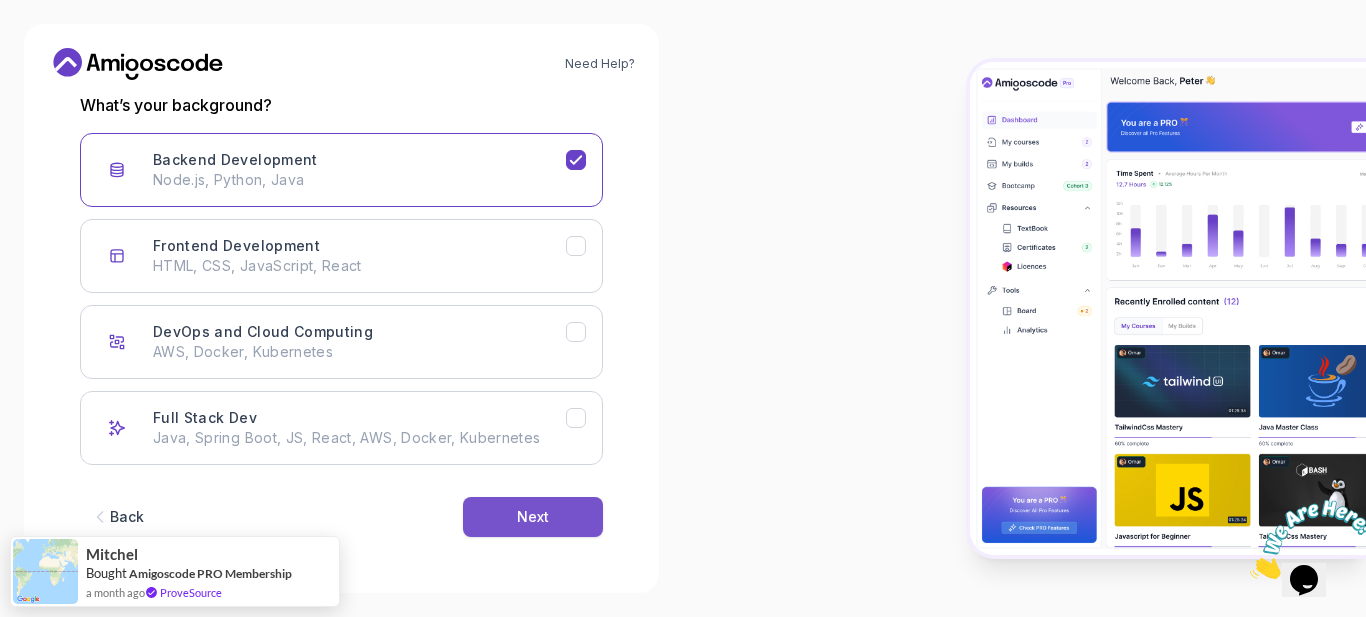 click on "Next" at bounding box center (533, 517) 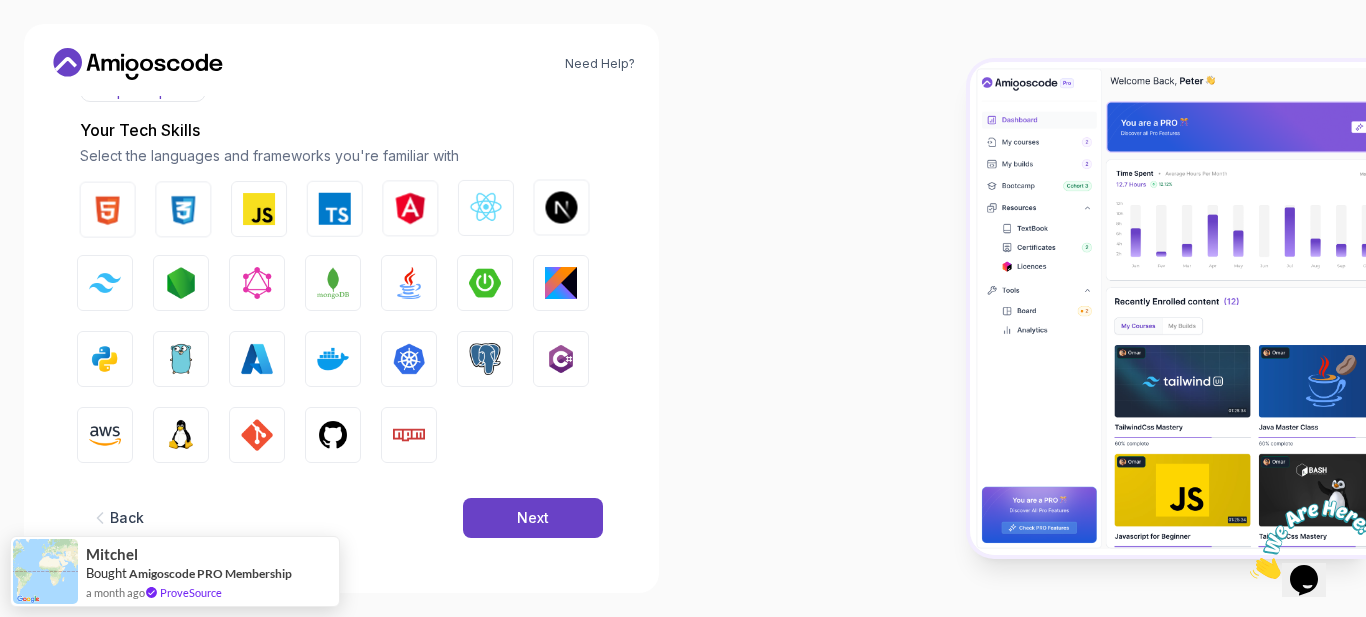 scroll, scrollTop: 256, scrollLeft: 0, axis: vertical 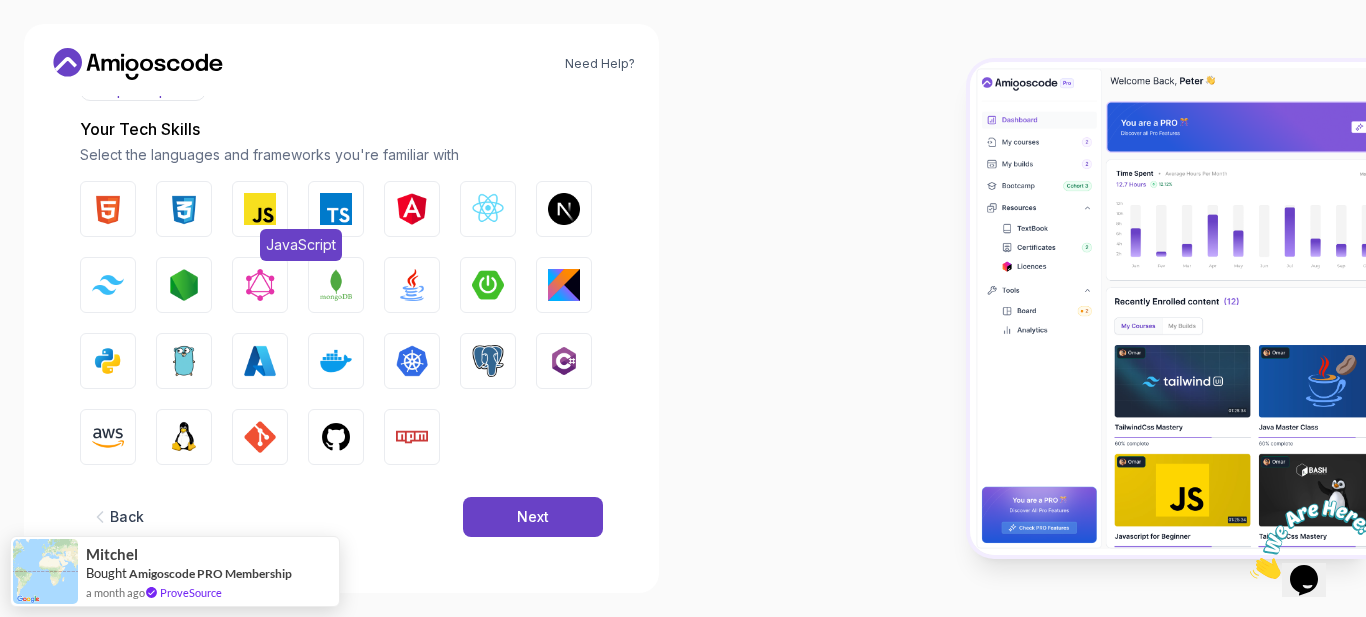 click at bounding box center (260, 209) 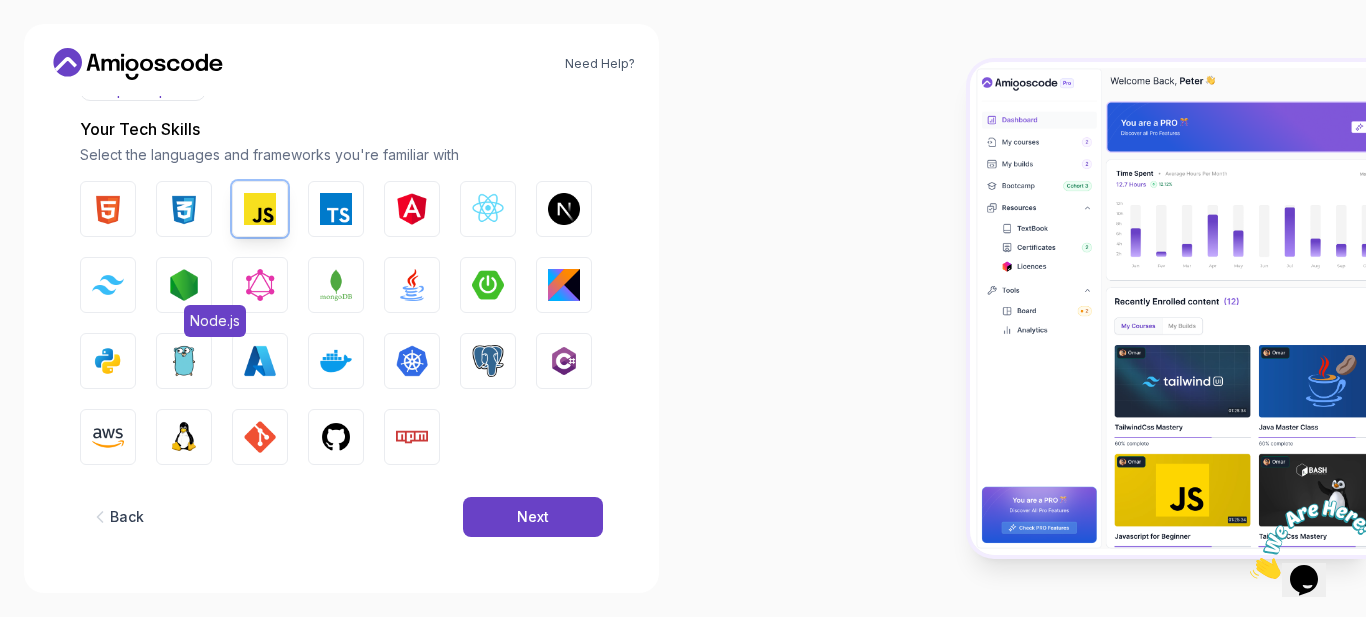 click at bounding box center (184, 285) 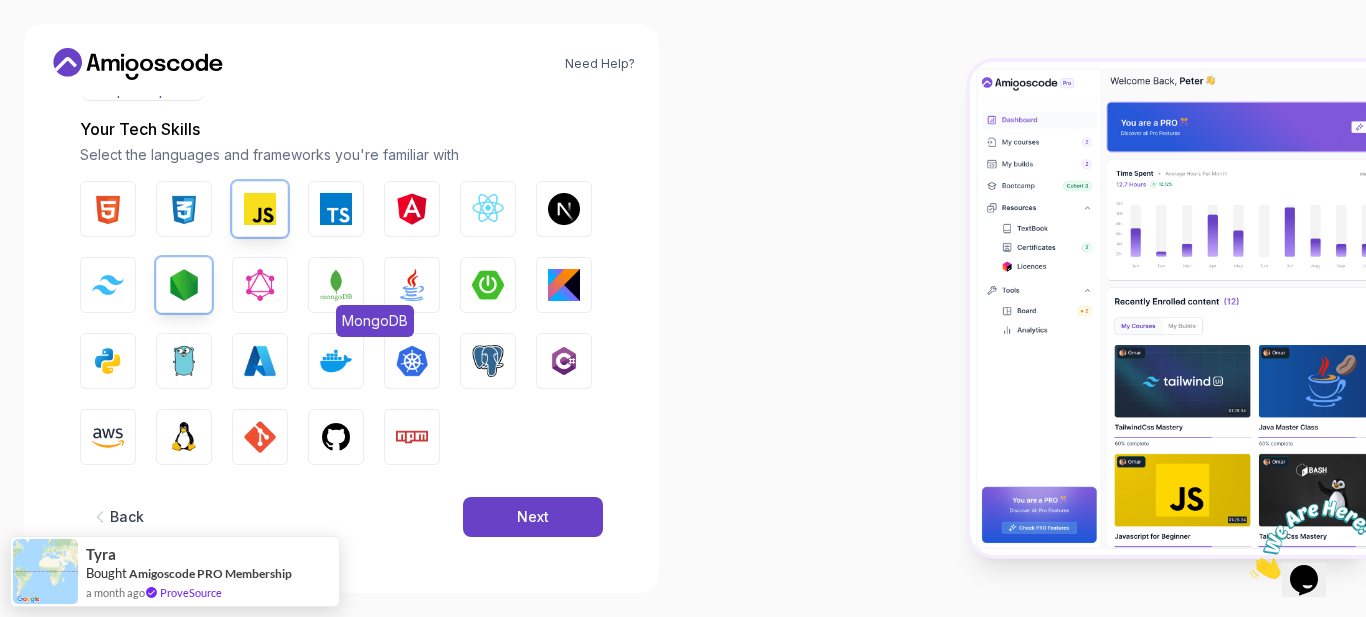 click at bounding box center [336, 285] 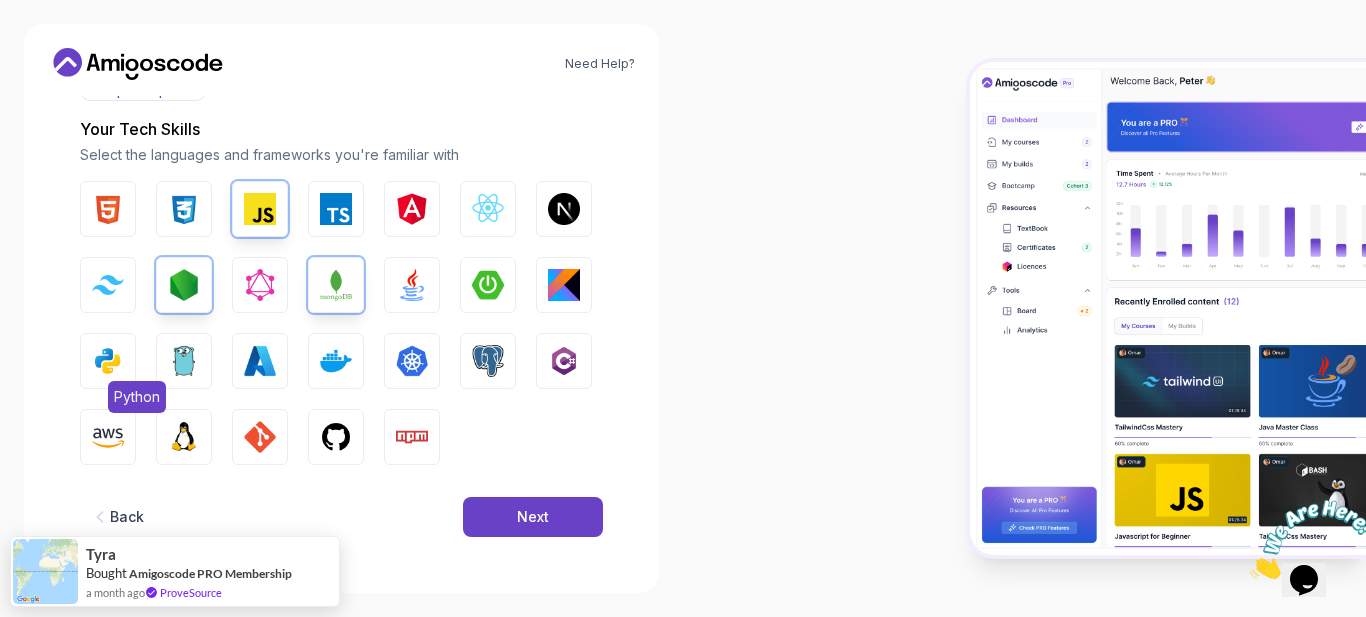 click at bounding box center (108, 361) 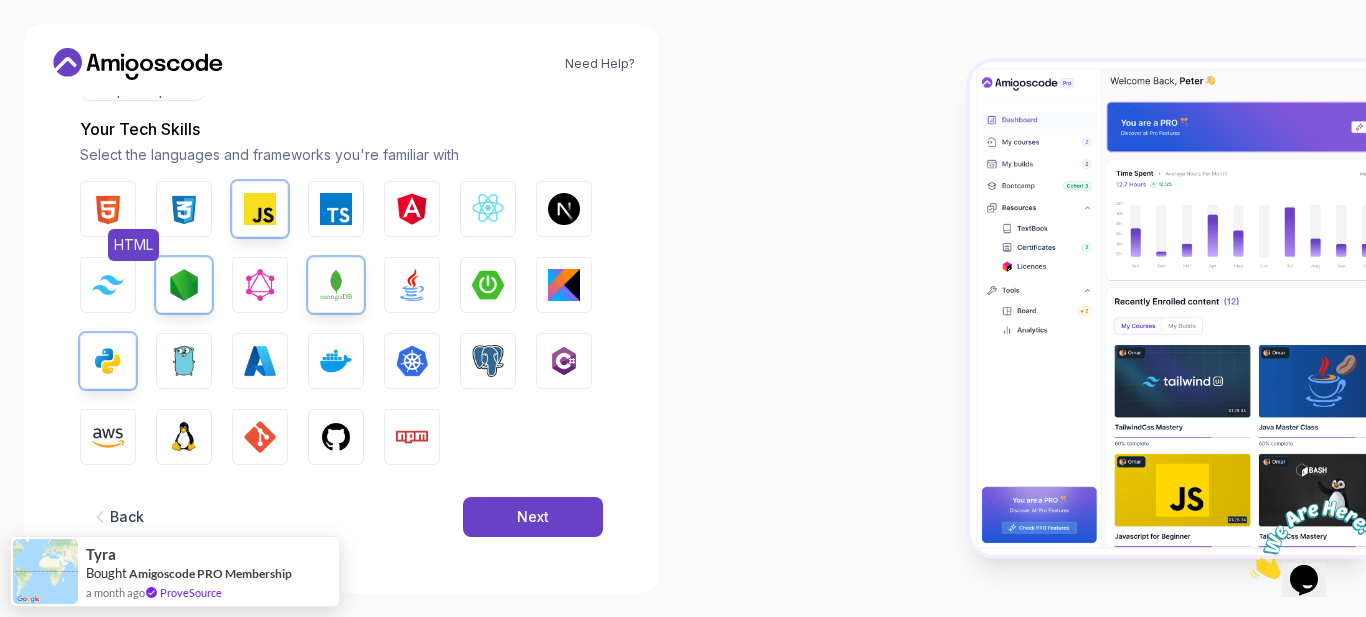 click at bounding box center [108, 209] 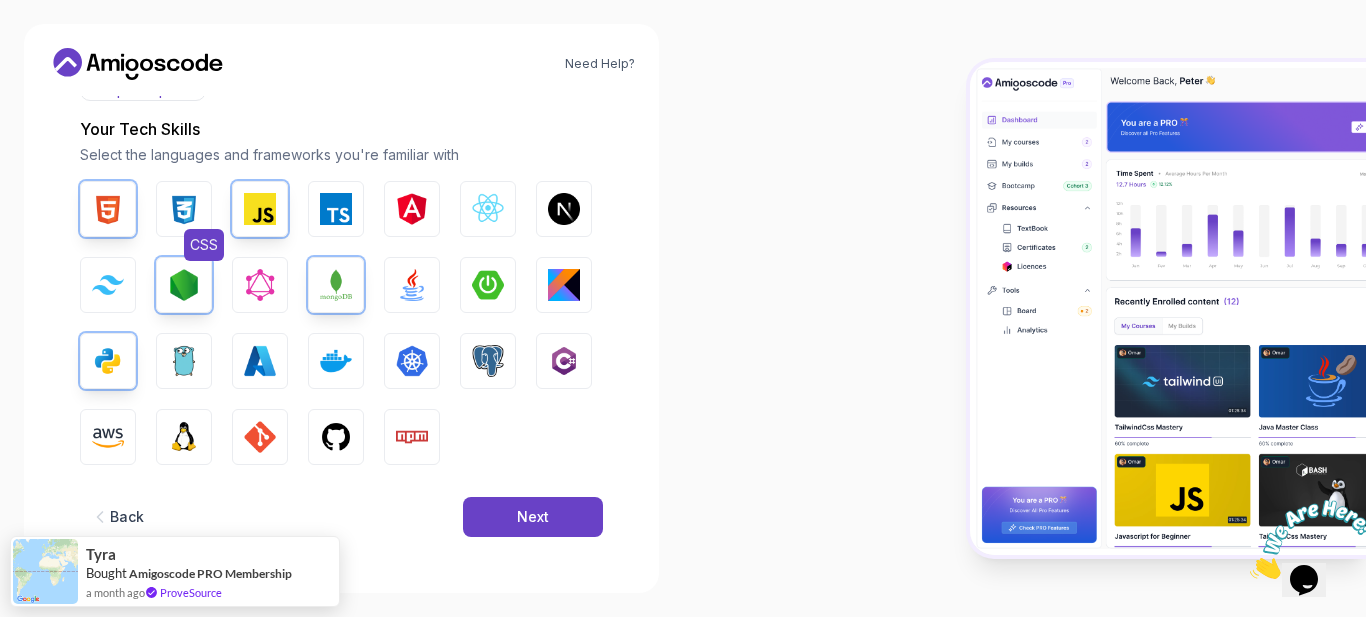 click on "CSS" at bounding box center (184, 209) 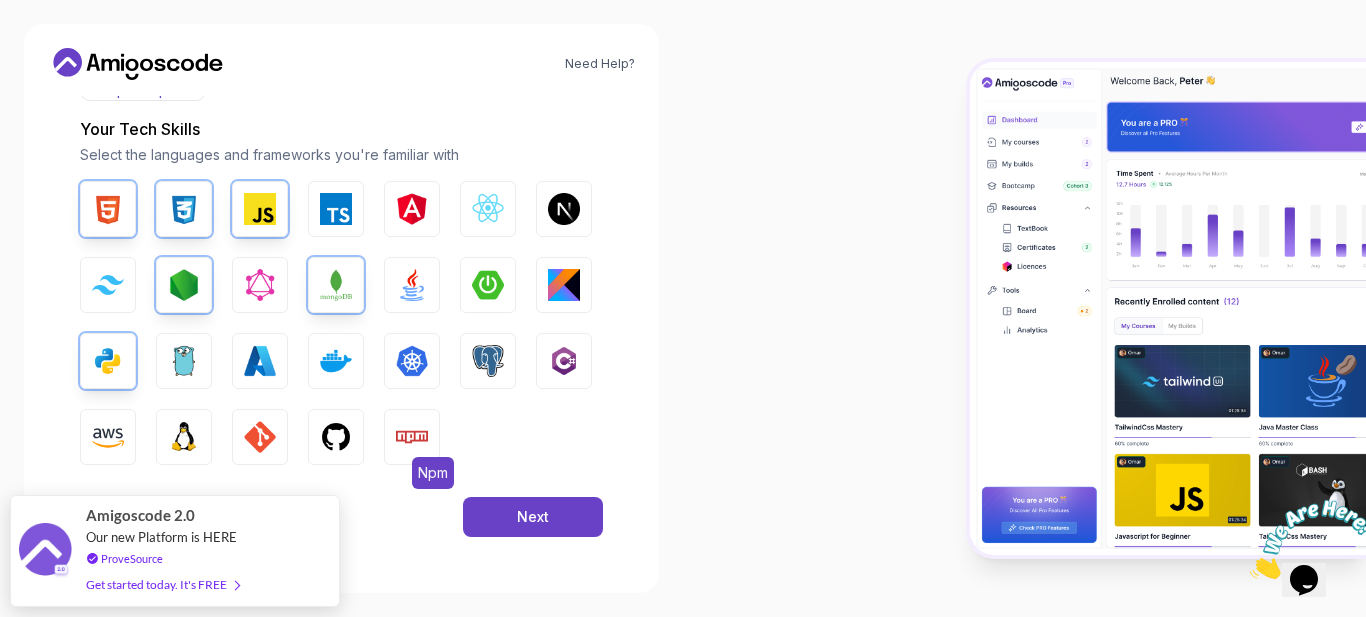 click at bounding box center (412, 437) 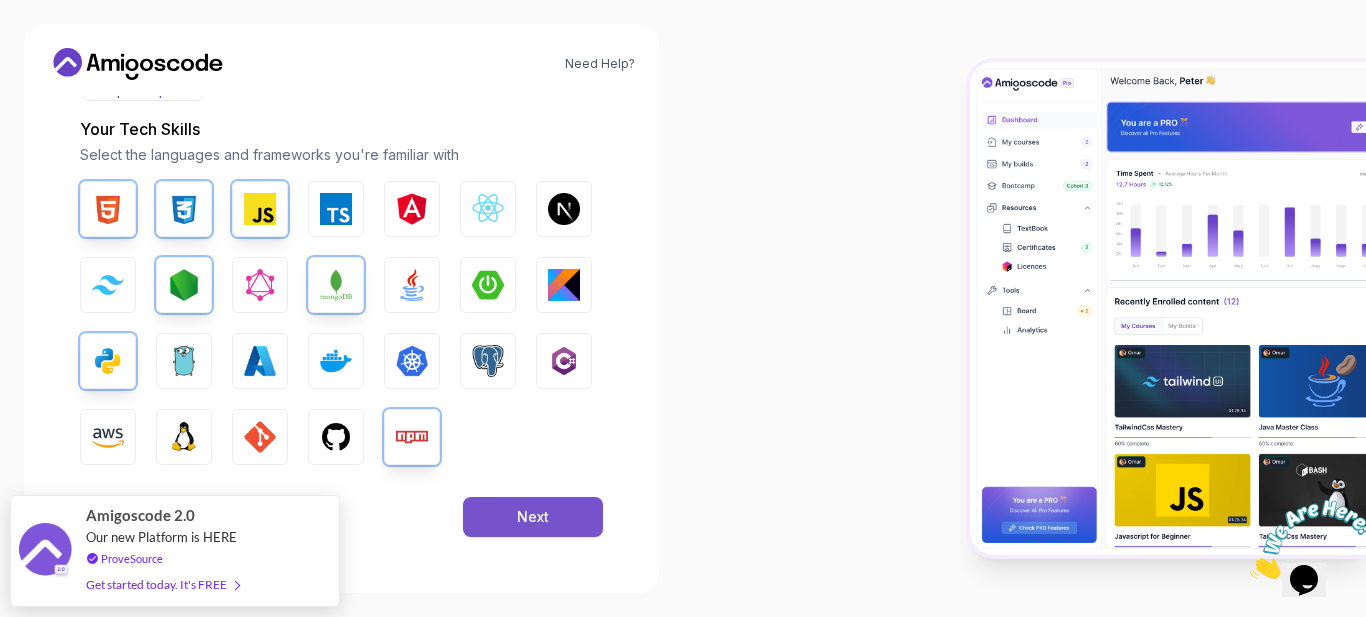 click on "Next" at bounding box center (533, 517) 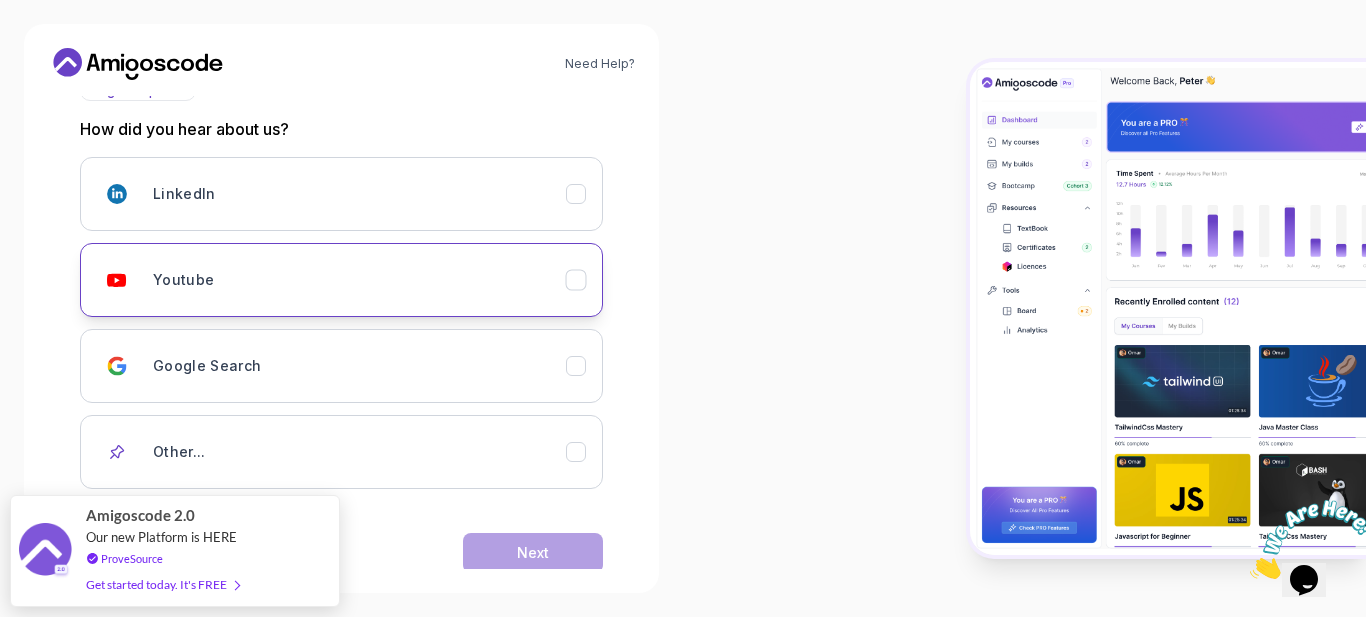 click on "Youtube" at bounding box center [359, 280] 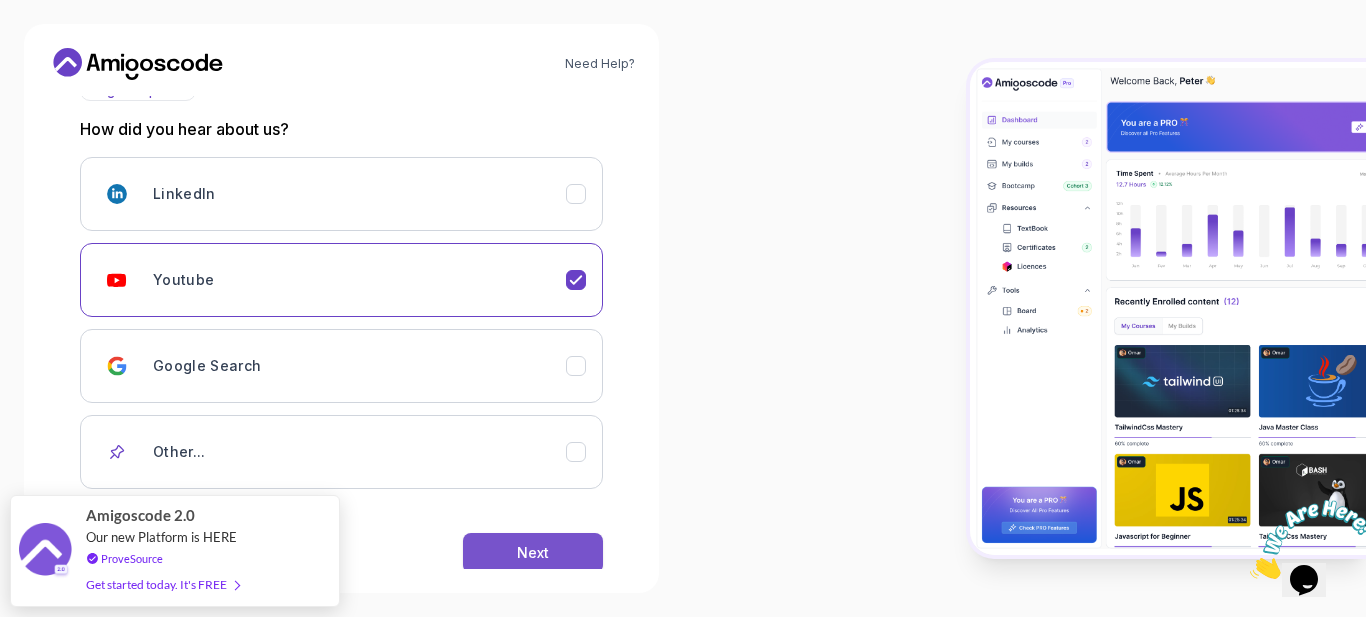 click on "Next" at bounding box center [533, 553] 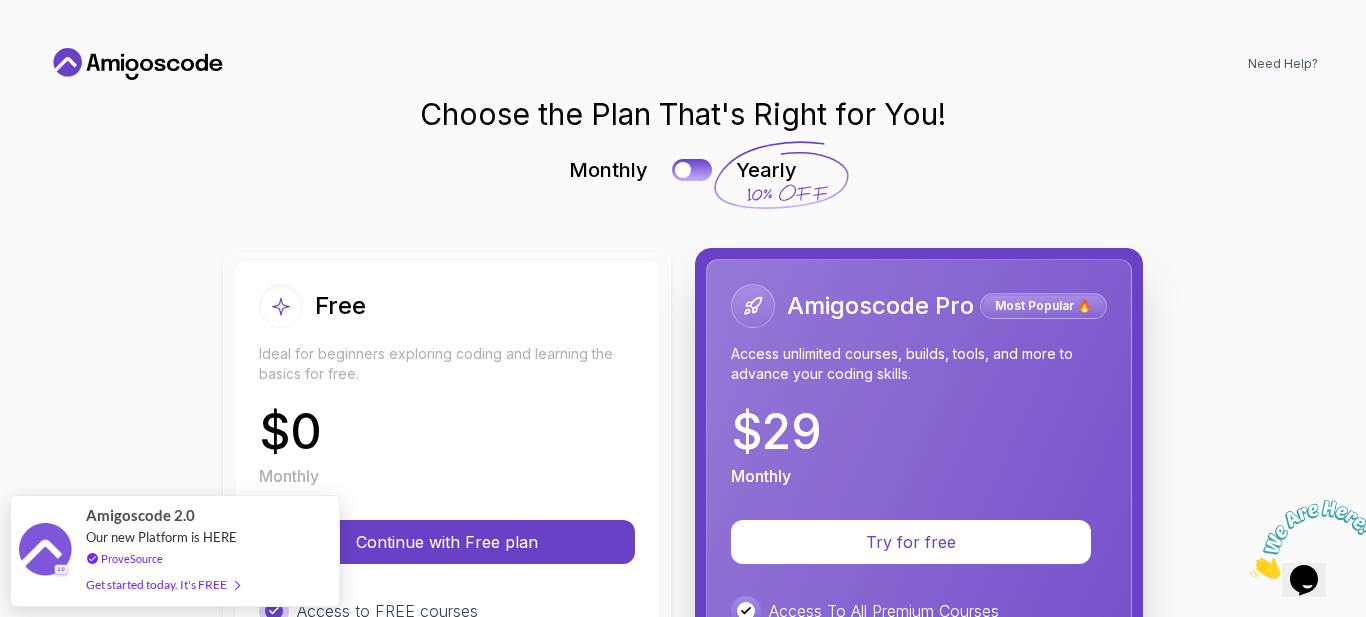 scroll, scrollTop: 0, scrollLeft: 0, axis: both 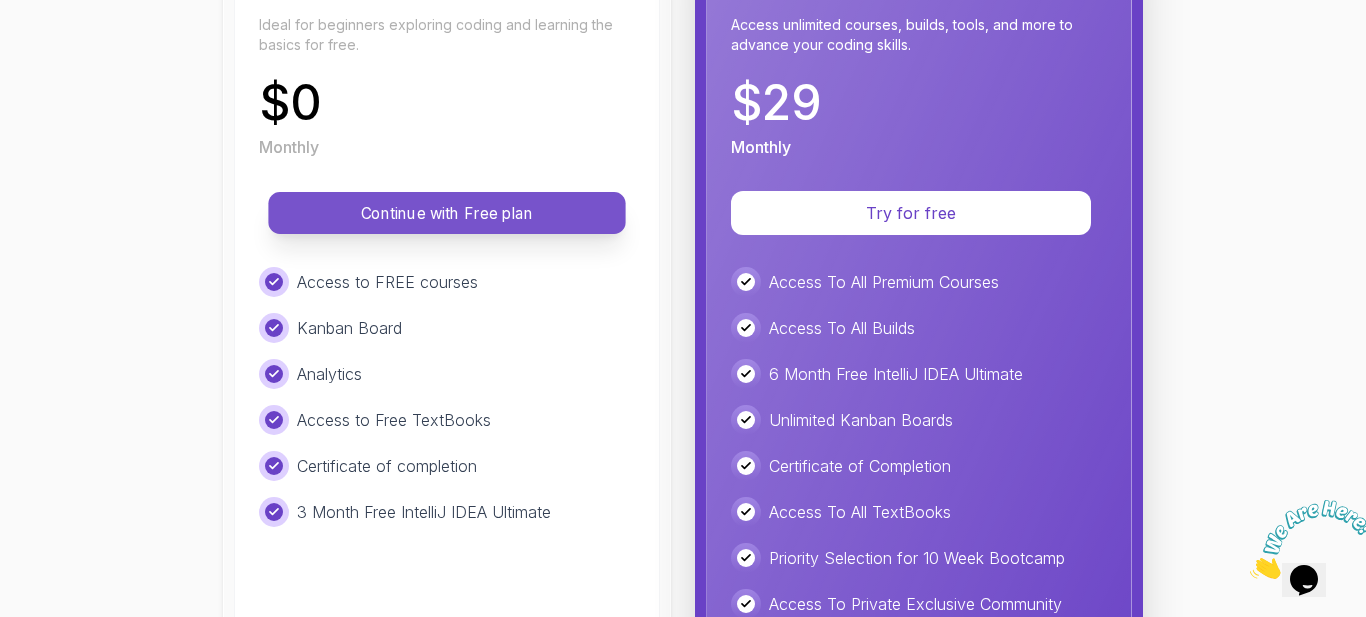 click on "Continue with Free plan" at bounding box center (447, 213) 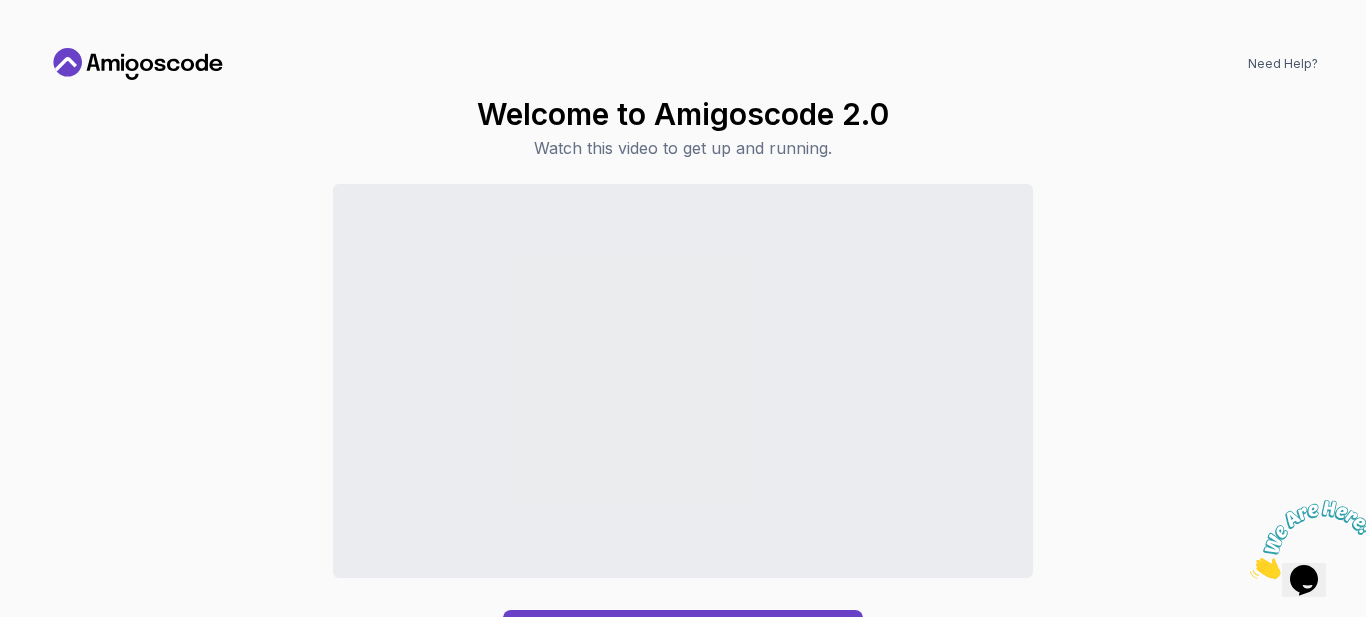 click on "Continue to Dashboard" at bounding box center (683, 421) 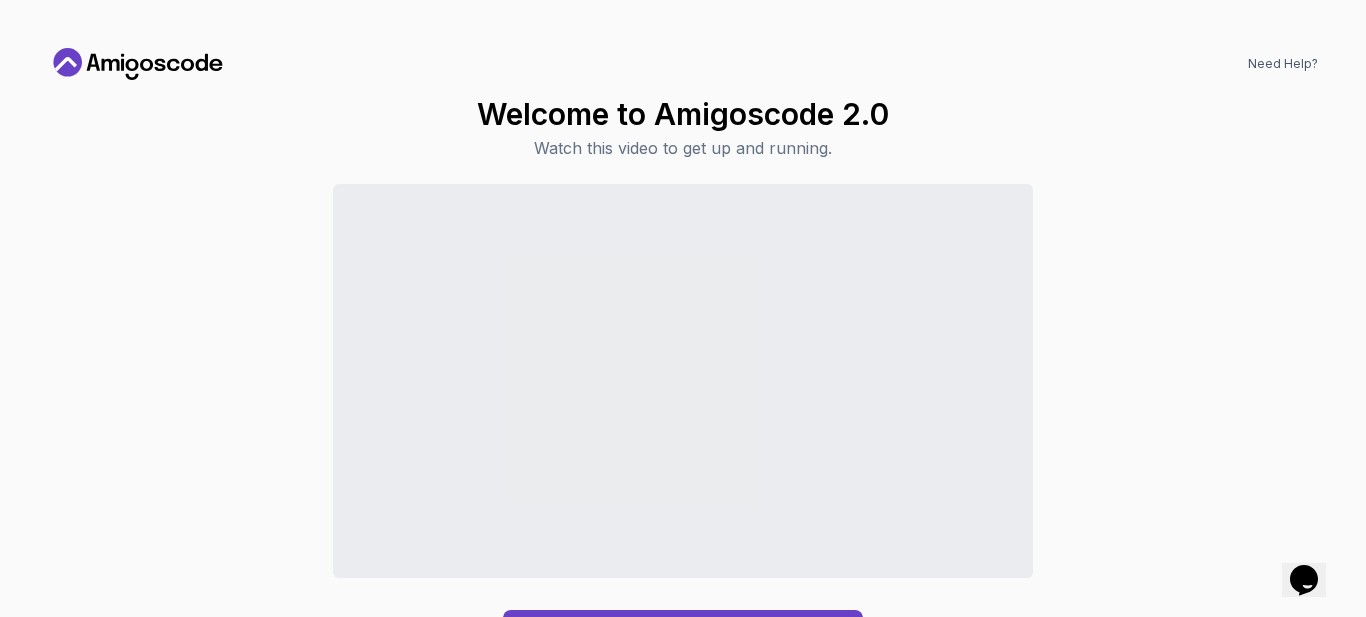click on "Continue to Dashboard" at bounding box center (683, 421) 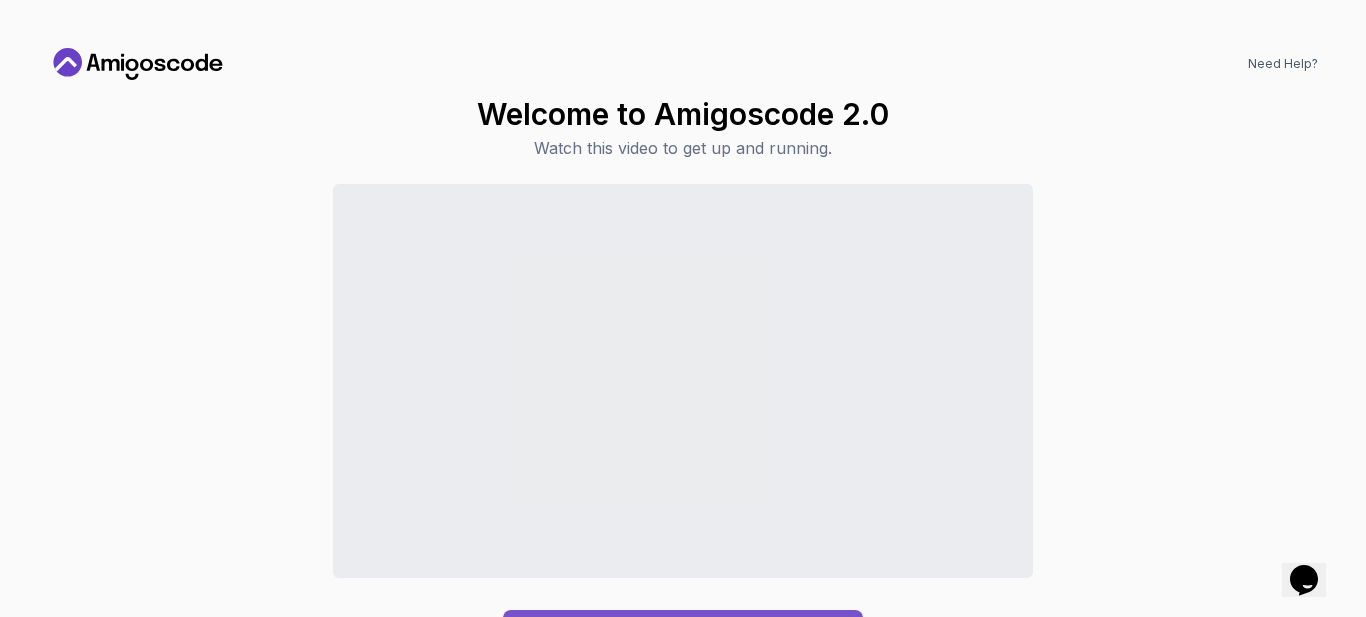 click on "Continue to Dashboard" at bounding box center [683, 634] 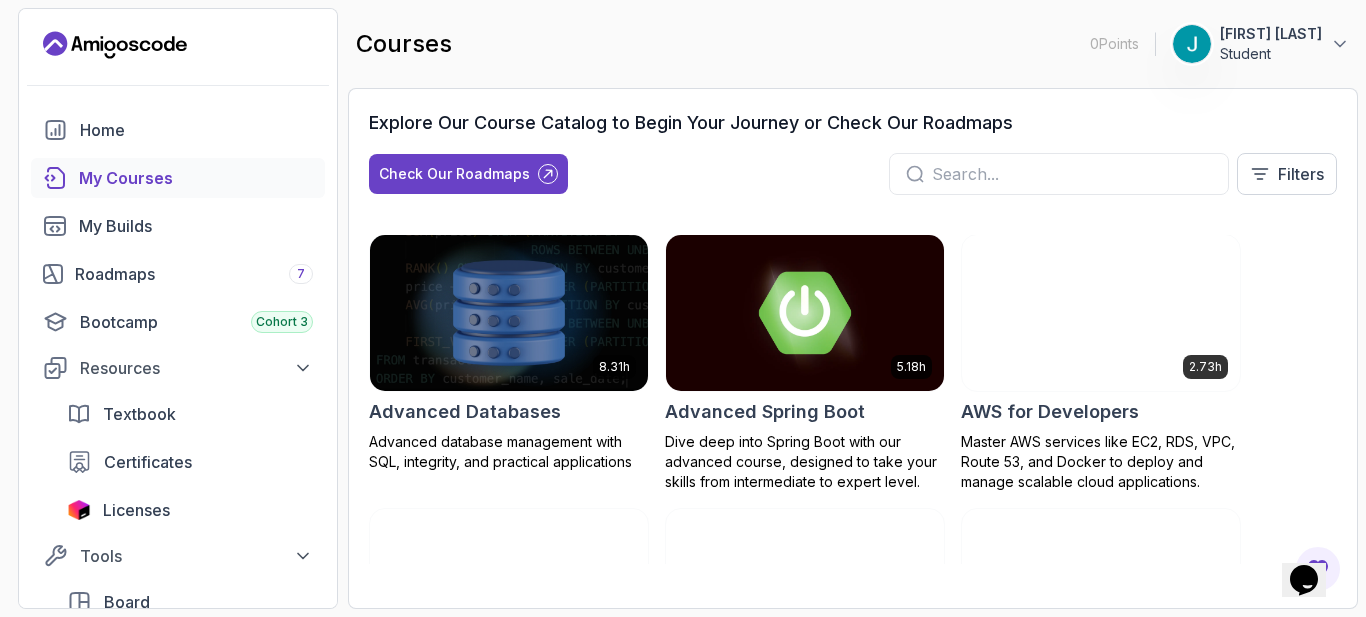 scroll, scrollTop: 0, scrollLeft: 0, axis: both 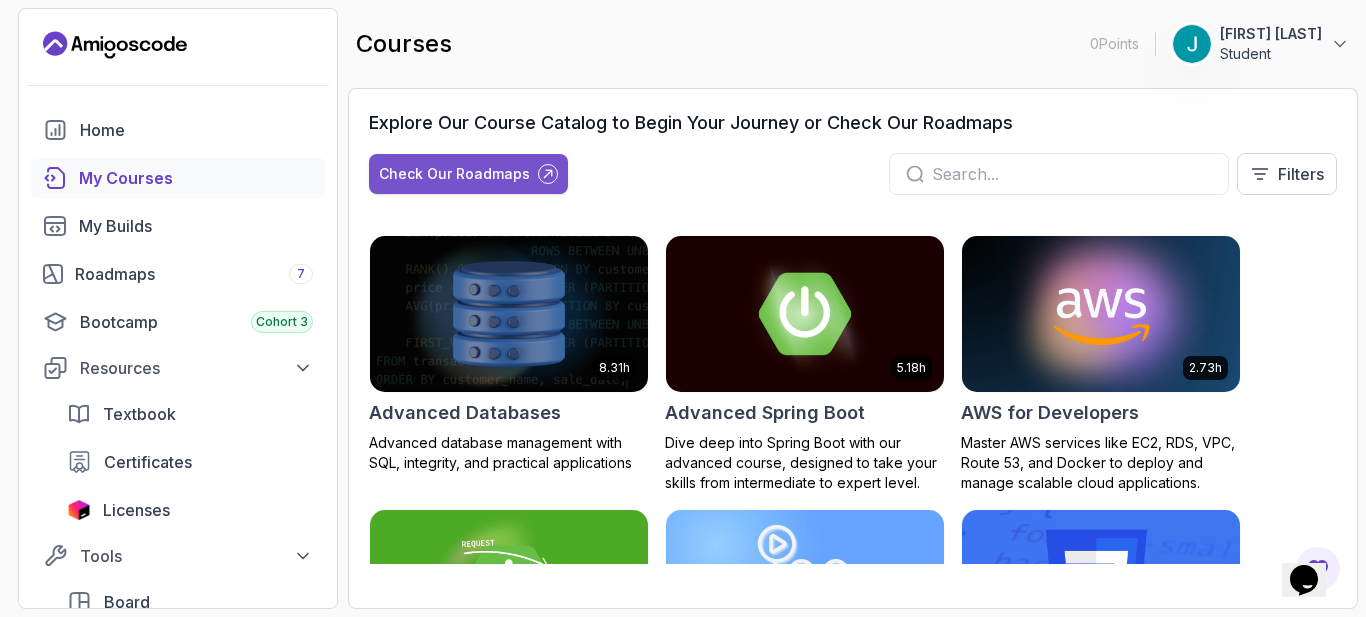 click on "Check Our Roadmaps" at bounding box center (468, 174) 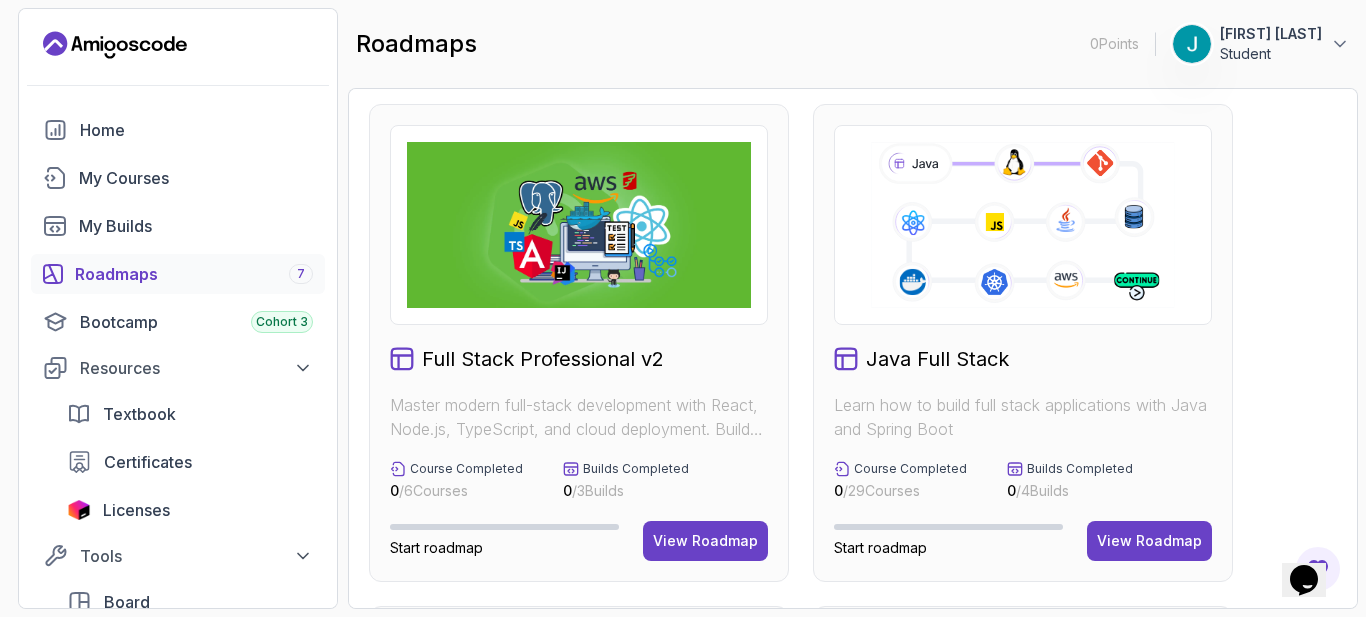 scroll, scrollTop: 0, scrollLeft: 0, axis: both 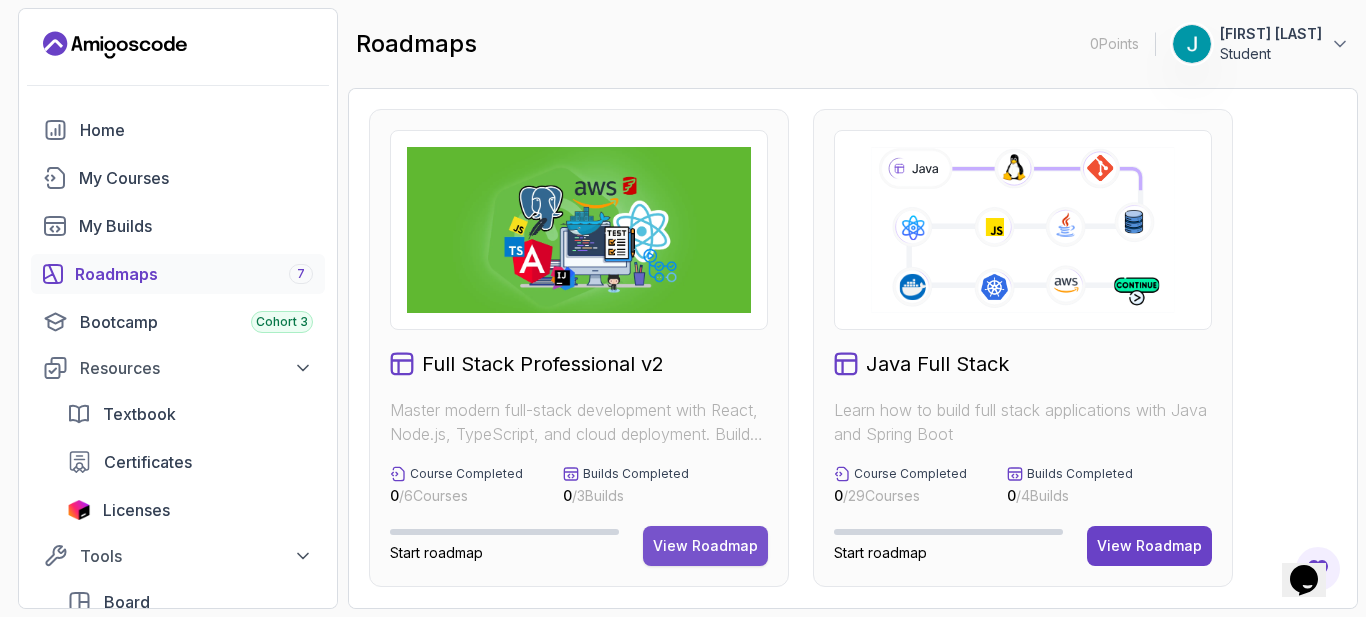 click on "View Roadmap" at bounding box center (705, 546) 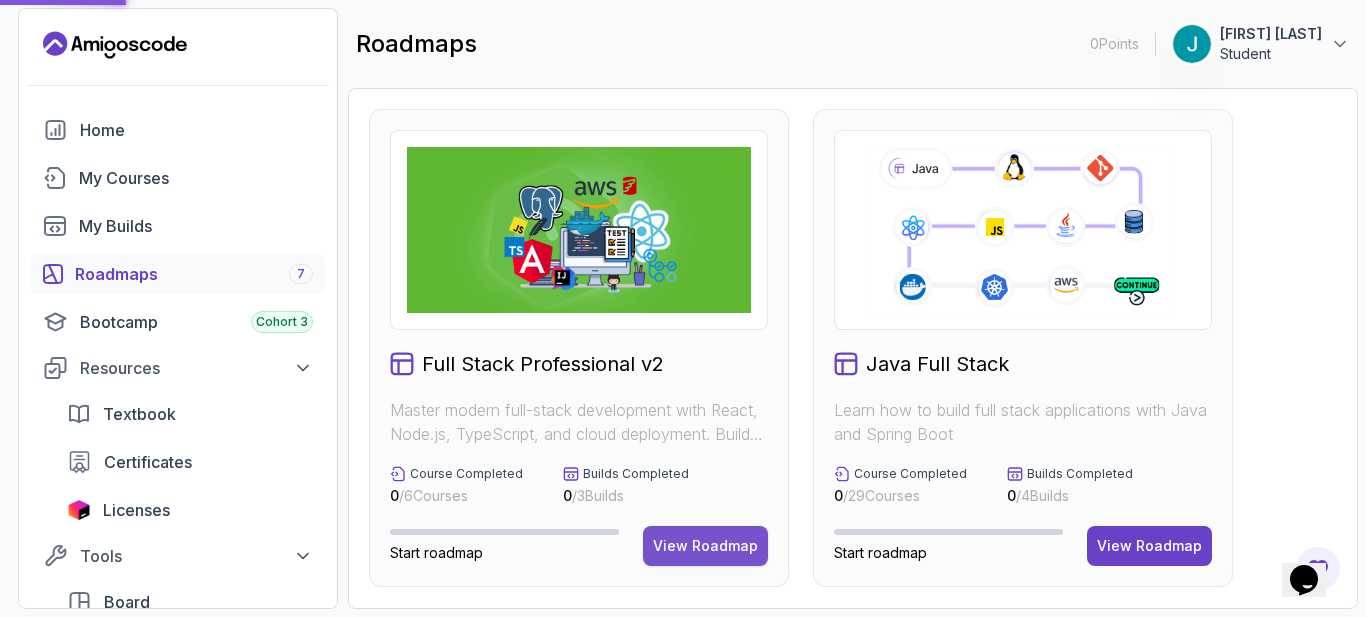 click on "View Roadmap" at bounding box center [705, 546] 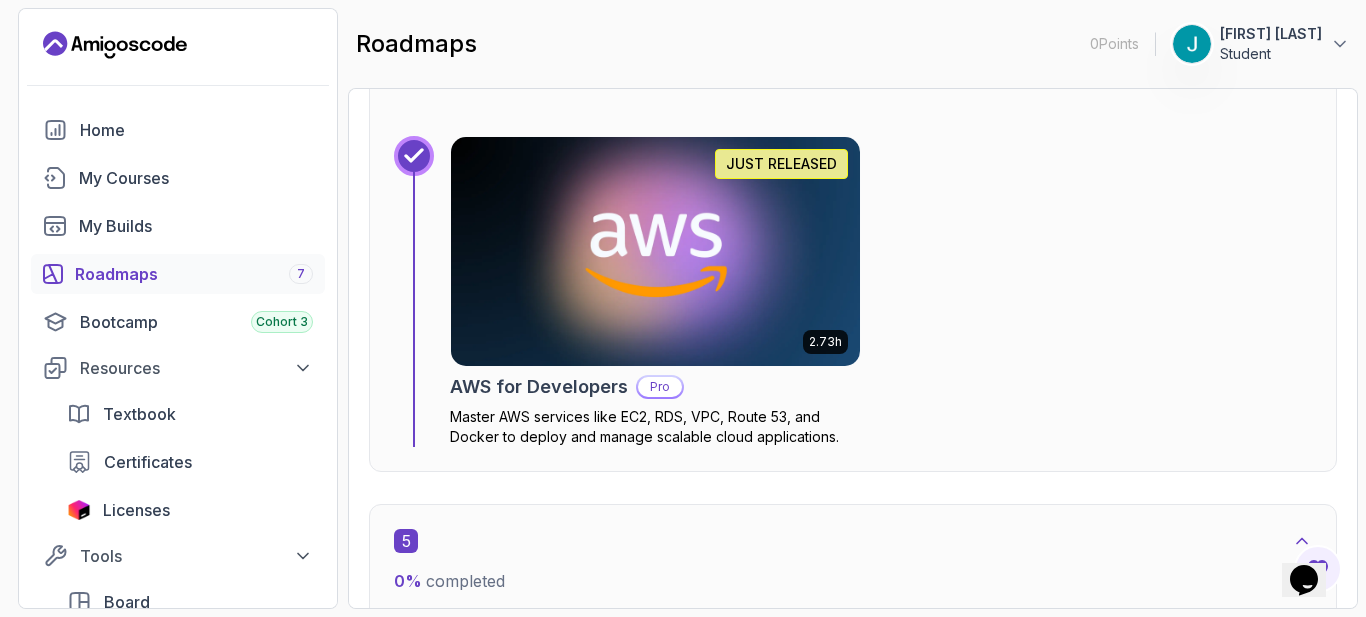 scroll, scrollTop: 4089, scrollLeft: 0, axis: vertical 